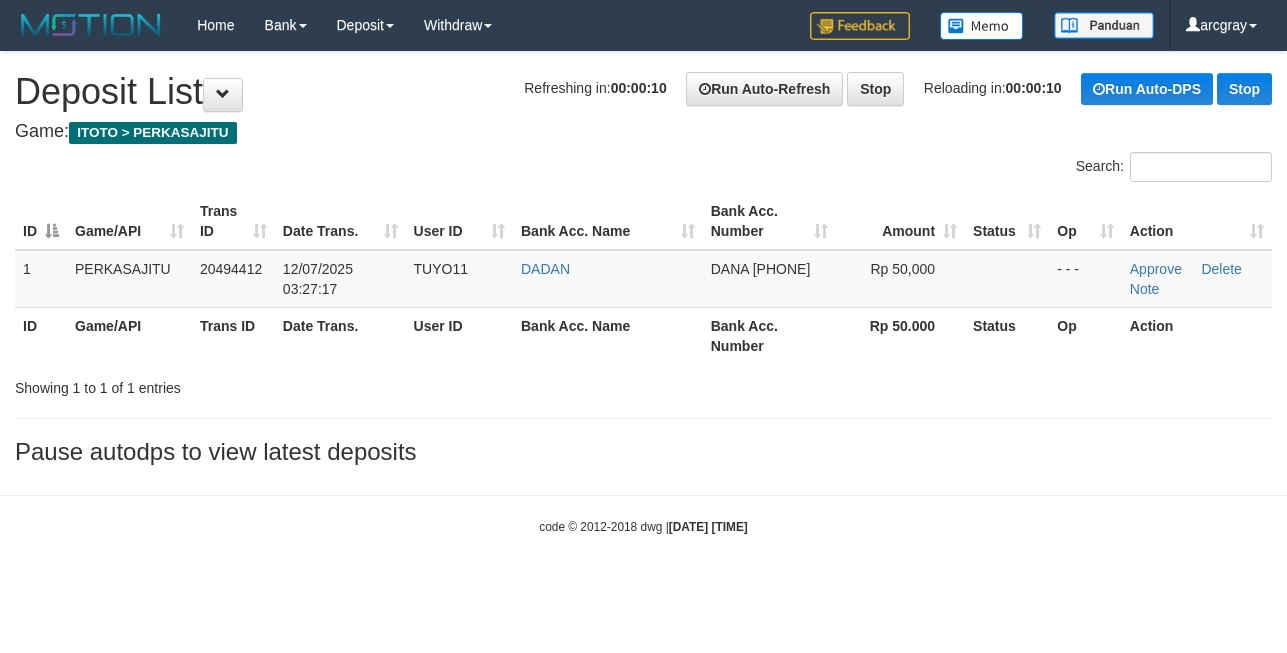 scroll, scrollTop: 0, scrollLeft: 0, axis: both 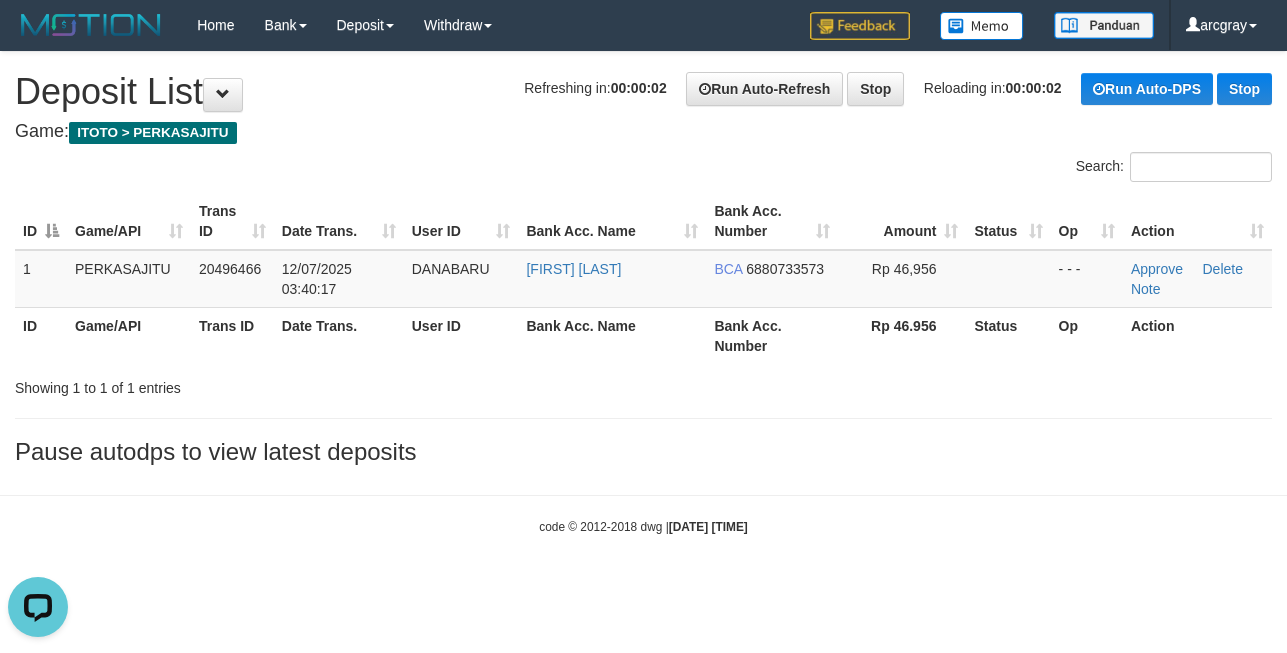 click on "Game:   ITOTO > PERKASAJITU" at bounding box center (643, 132) 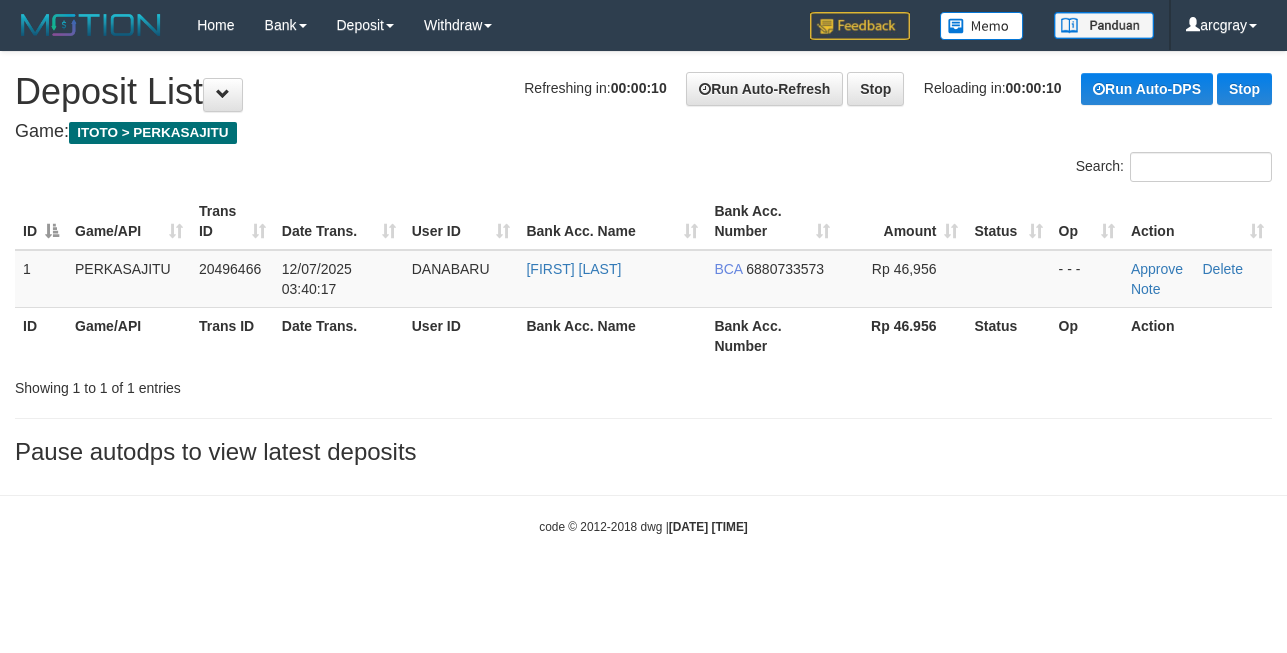 scroll, scrollTop: 0, scrollLeft: 0, axis: both 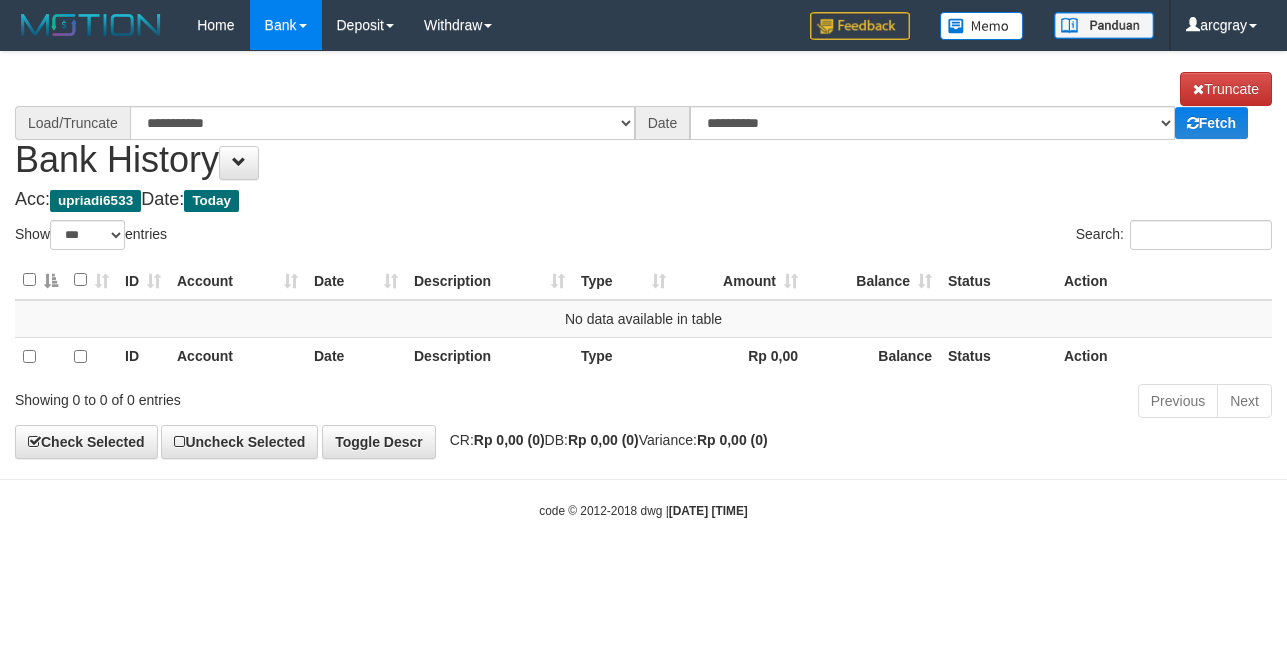 select on "***" 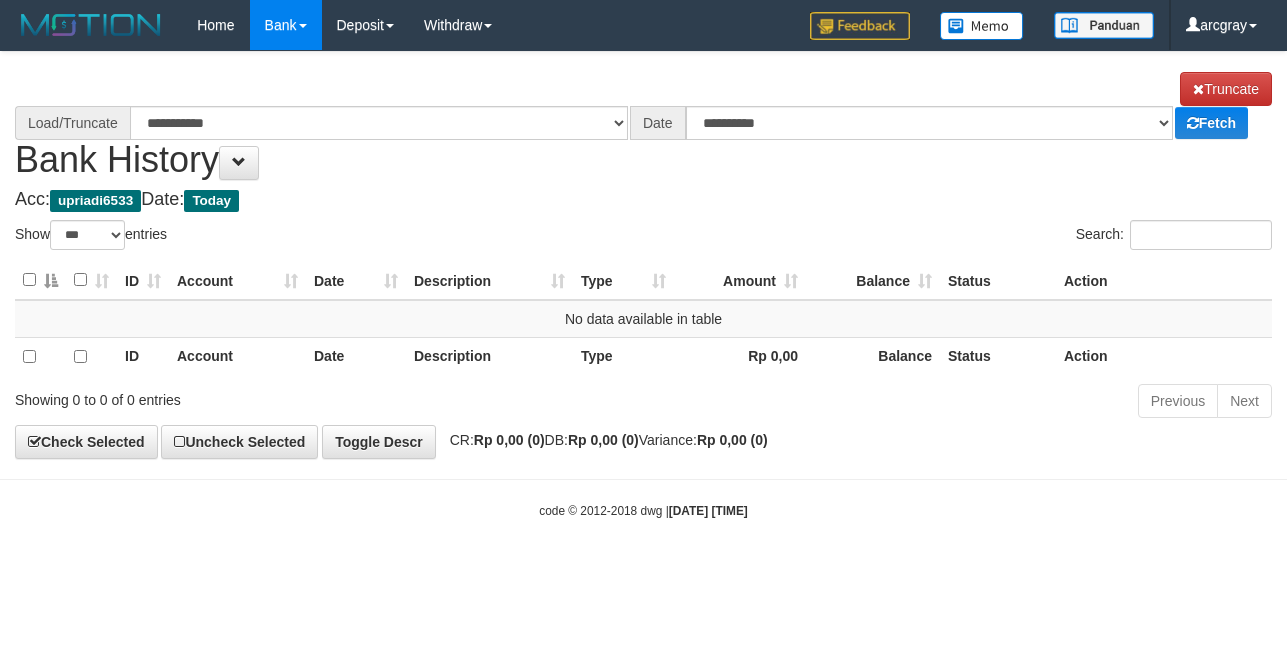 scroll, scrollTop: 0, scrollLeft: 0, axis: both 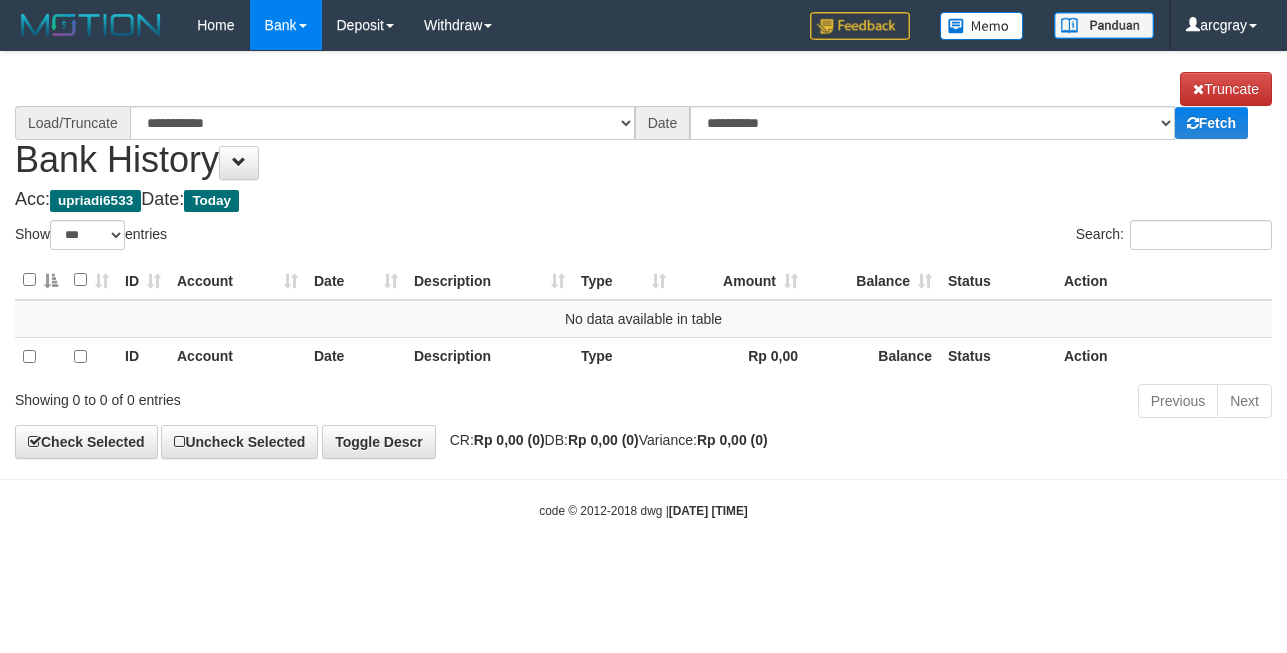 select on "***" 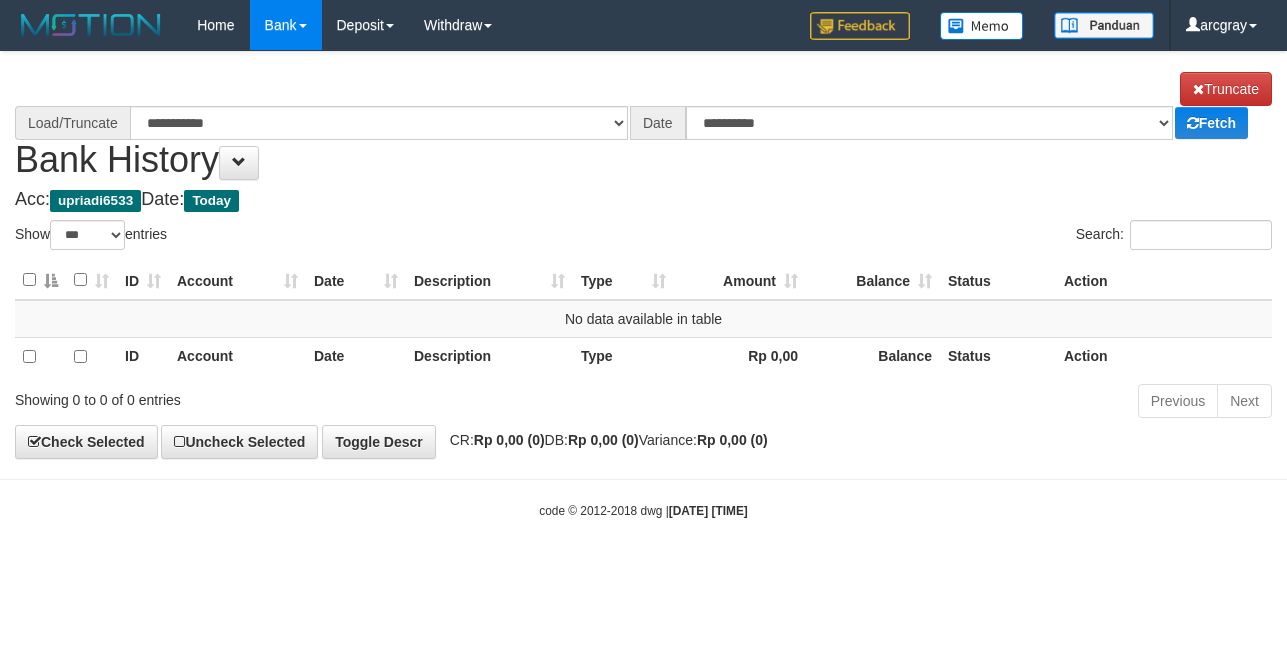 scroll, scrollTop: 0, scrollLeft: 0, axis: both 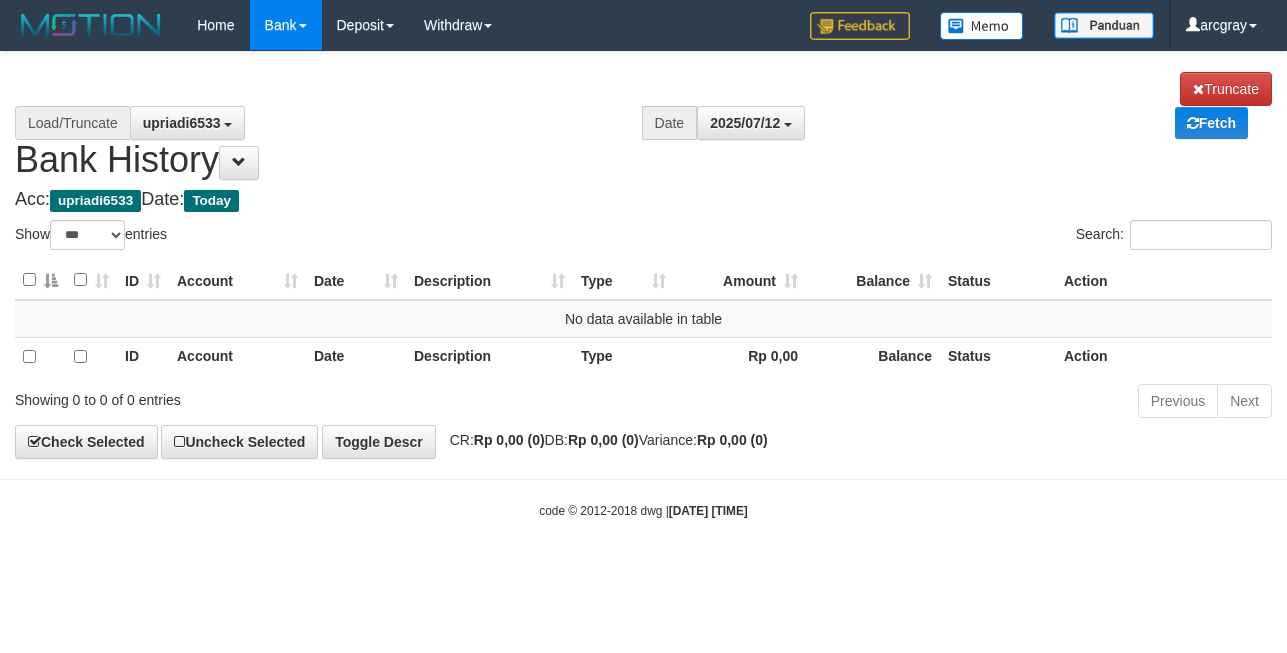 select on "****" 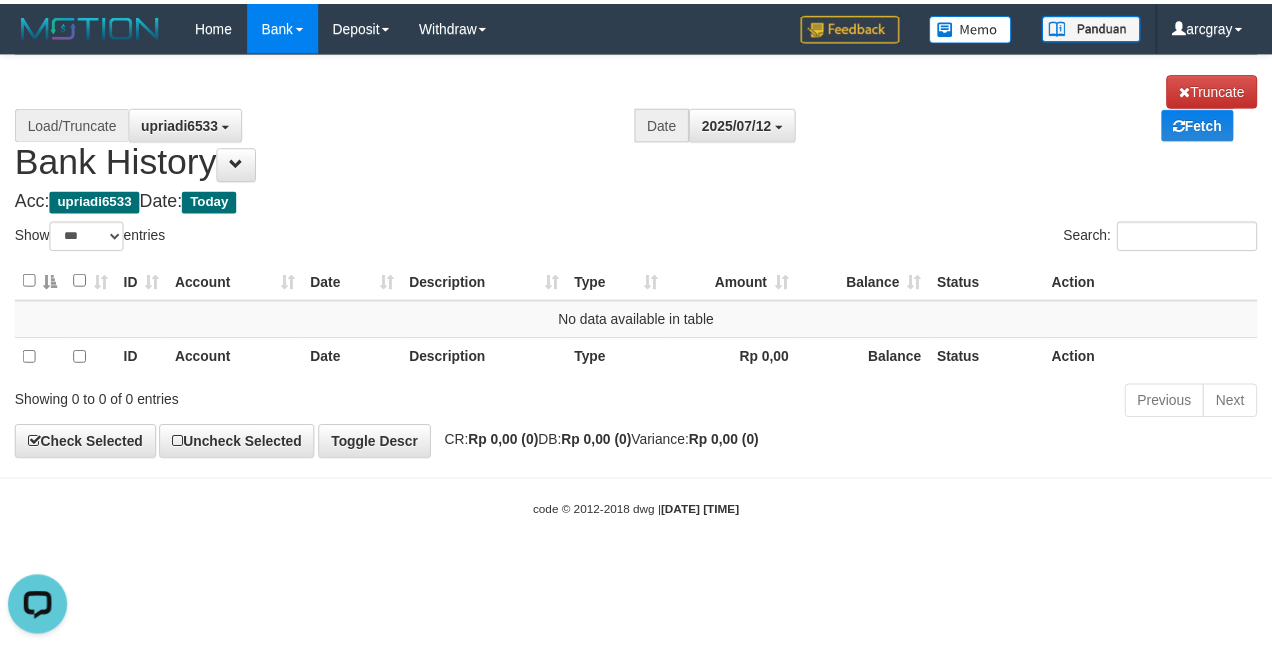 scroll, scrollTop: 0, scrollLeft: 0, axis: both 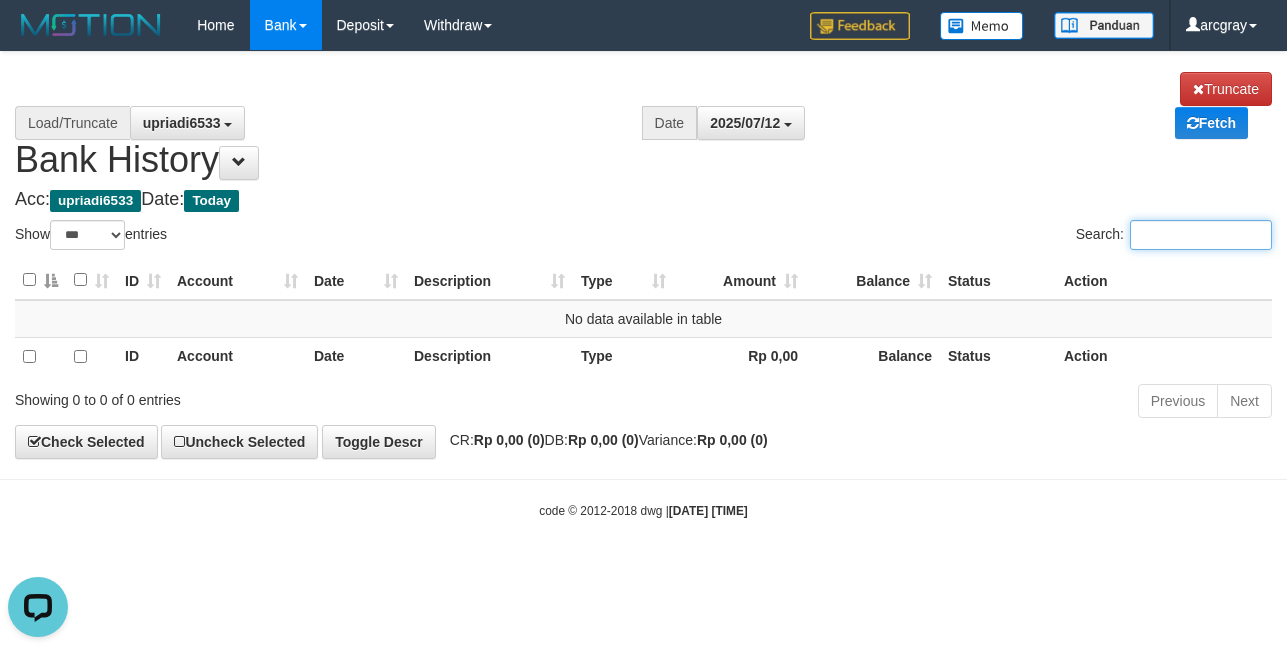 click on "Search:" at bounding box center [1201, 235] 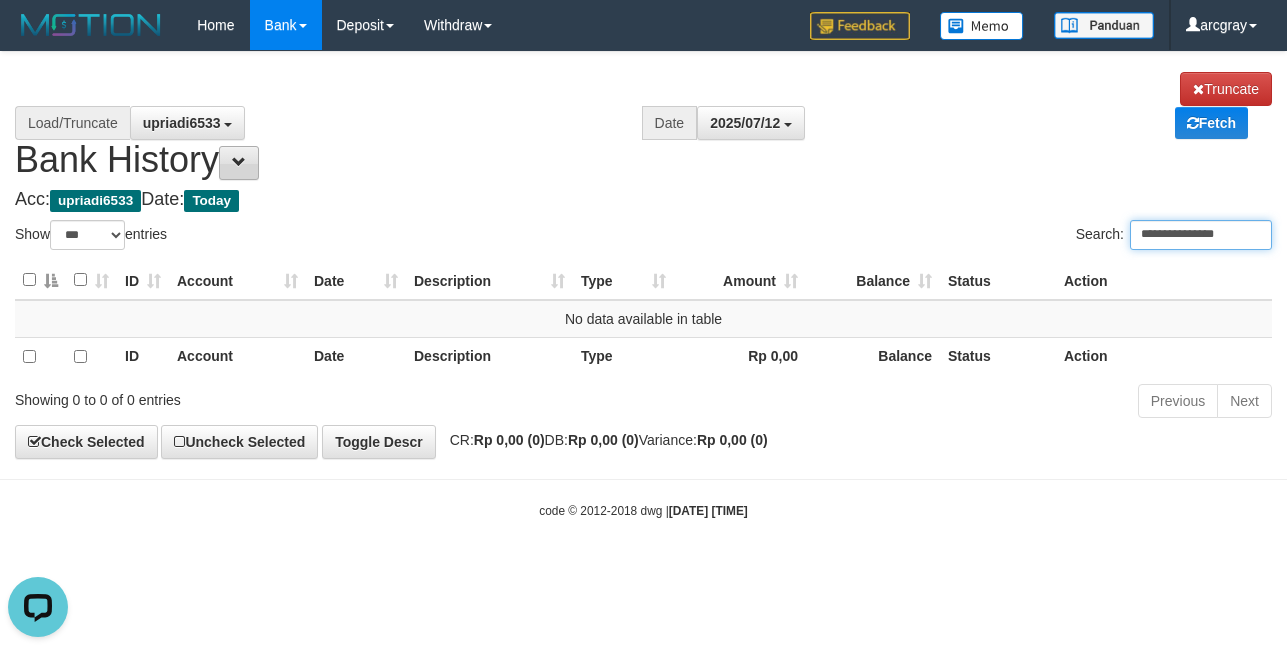 type on "**********" 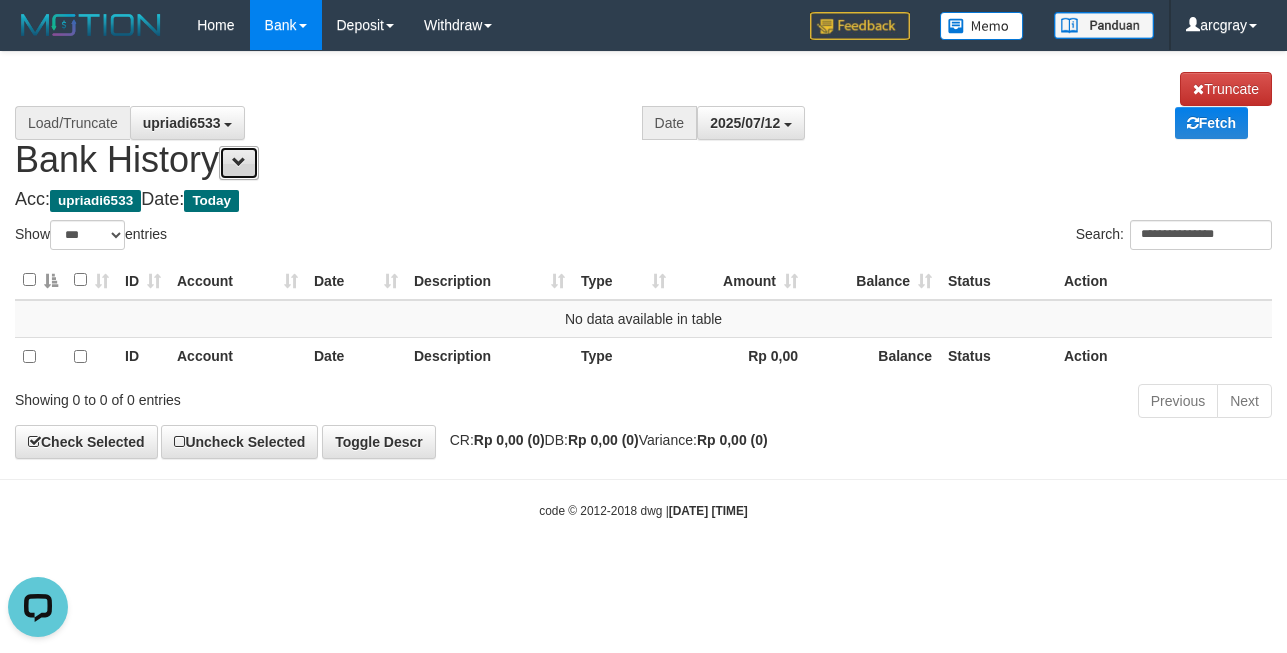 click at bounding box center (239, 163) 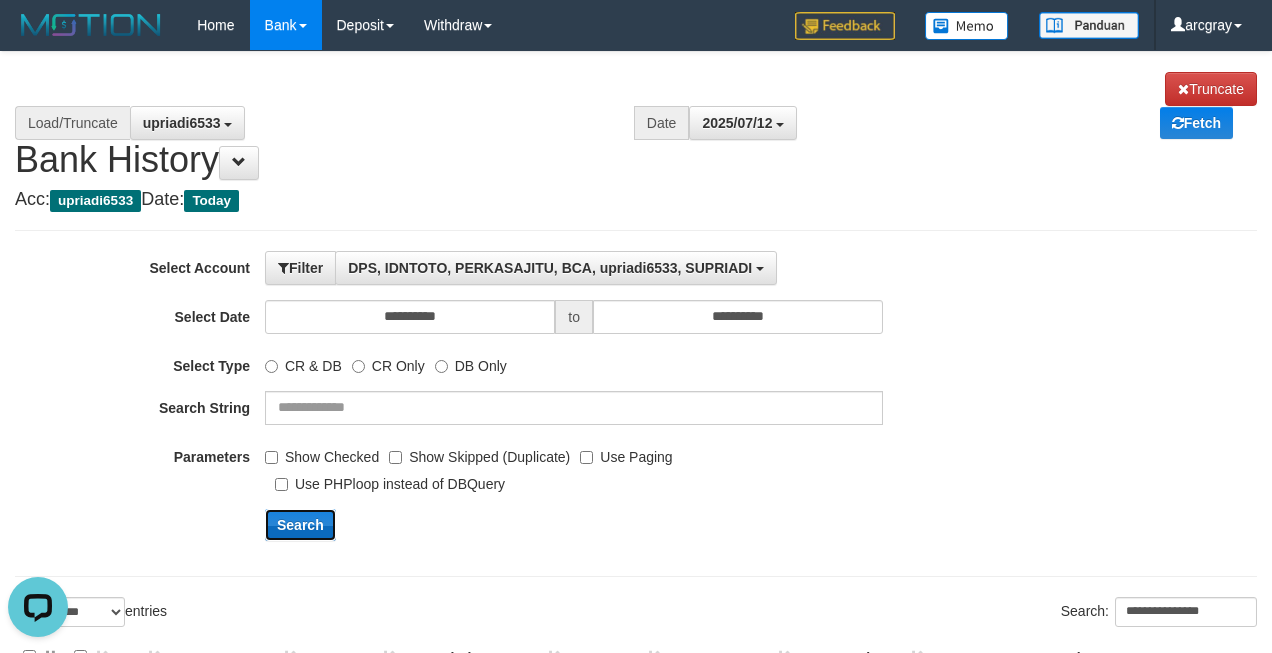 click on "Search" at bounding box center [300, 525] 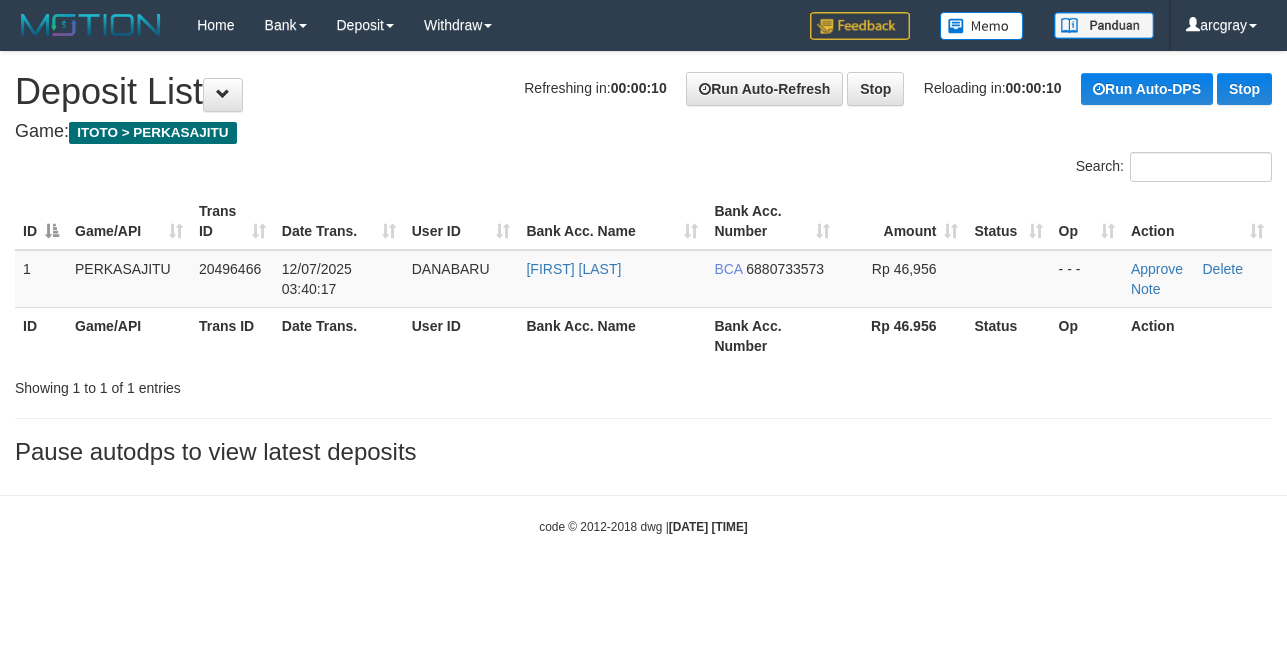 scroll, scrollTop: 0, scrollLeft: 0, axis: both 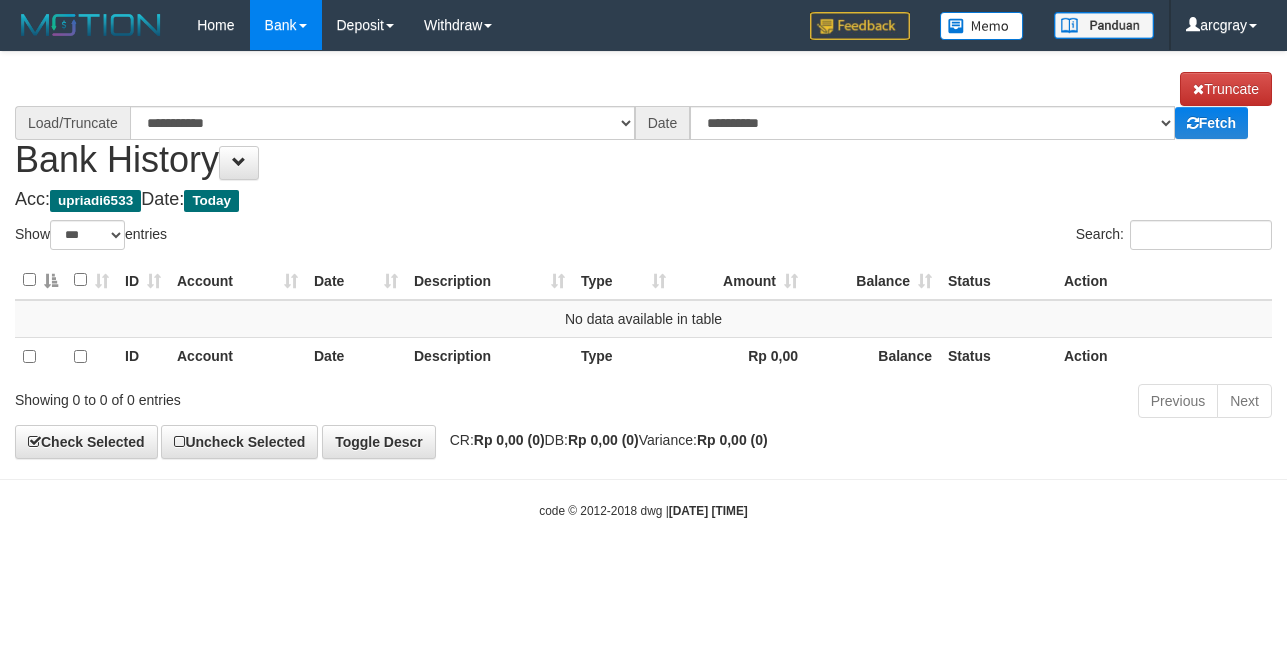 select on "***" 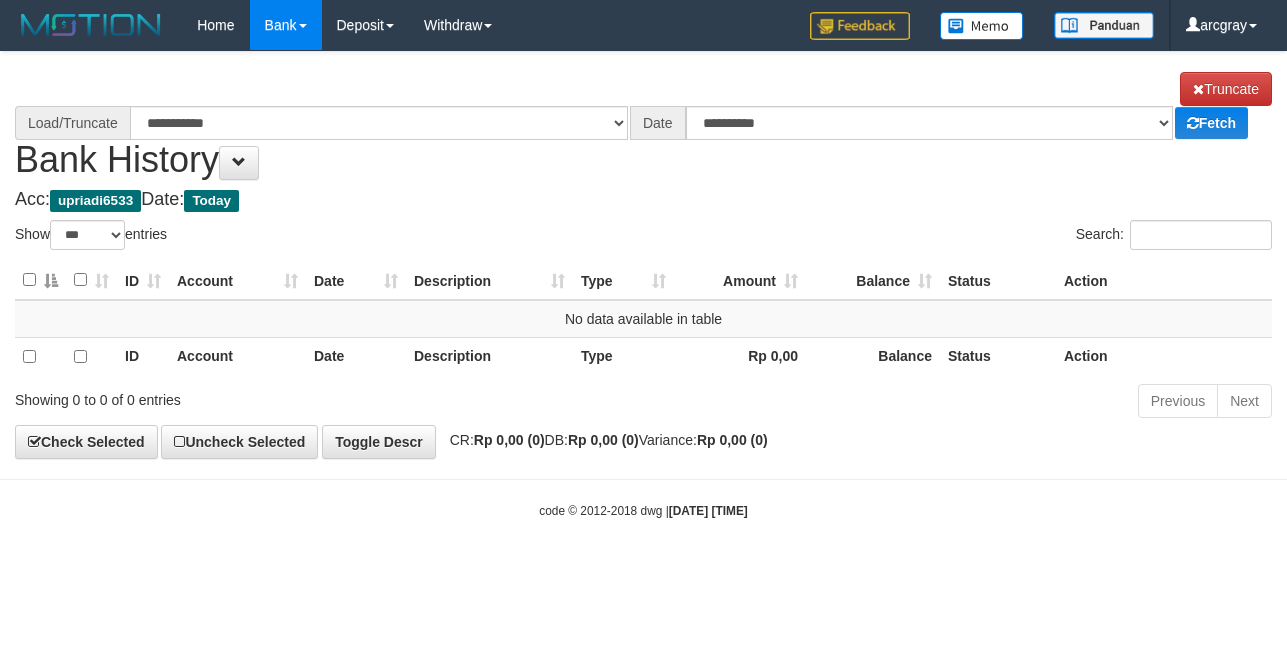 scroll, scrollTop: 0, scrollLeft: 0, axis: both 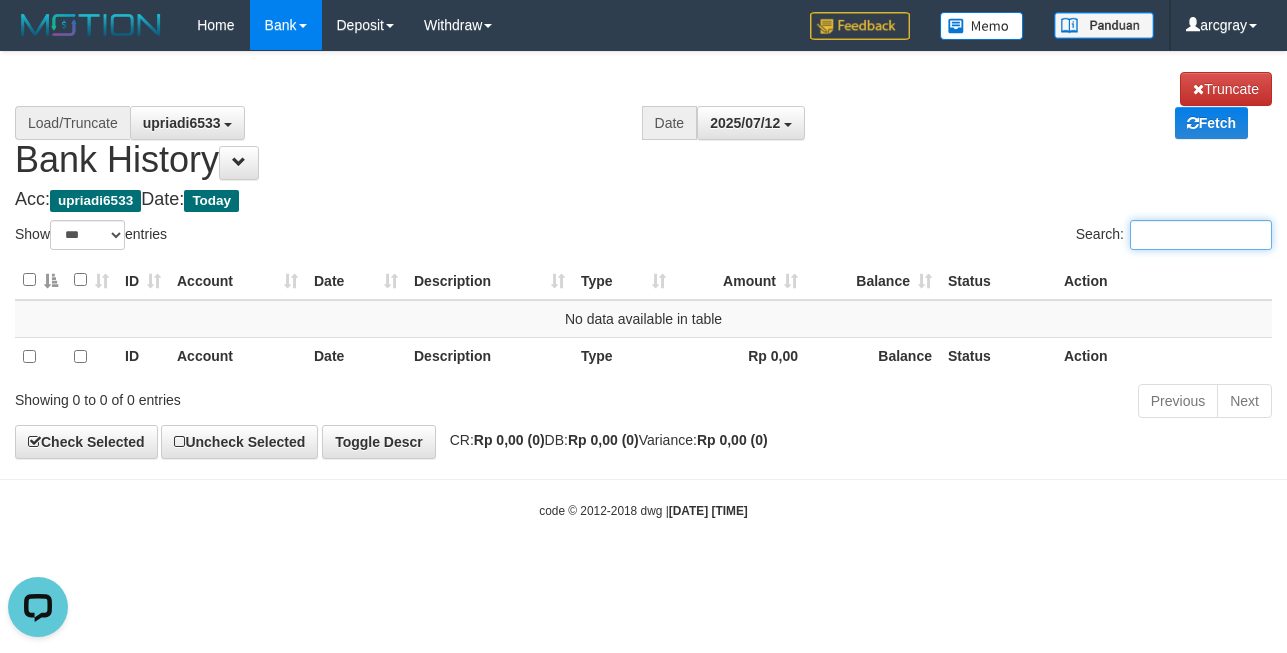 click on "Search:" at bounding box center [1201, 235] 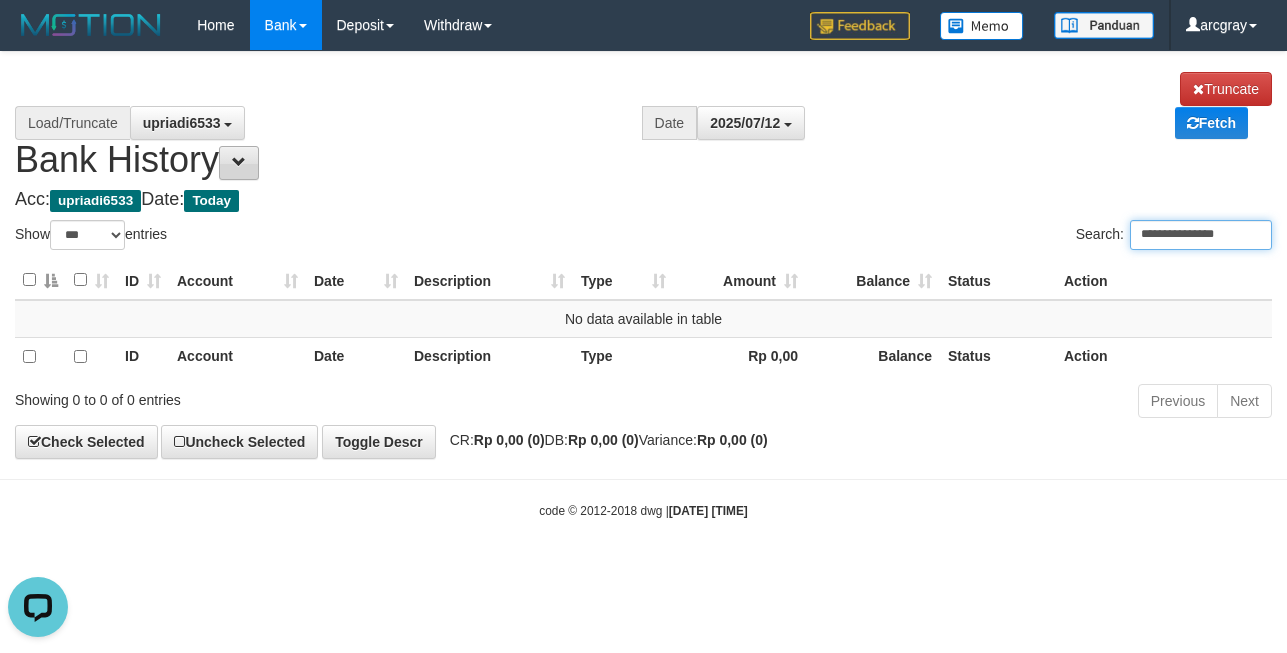 type on "**********" 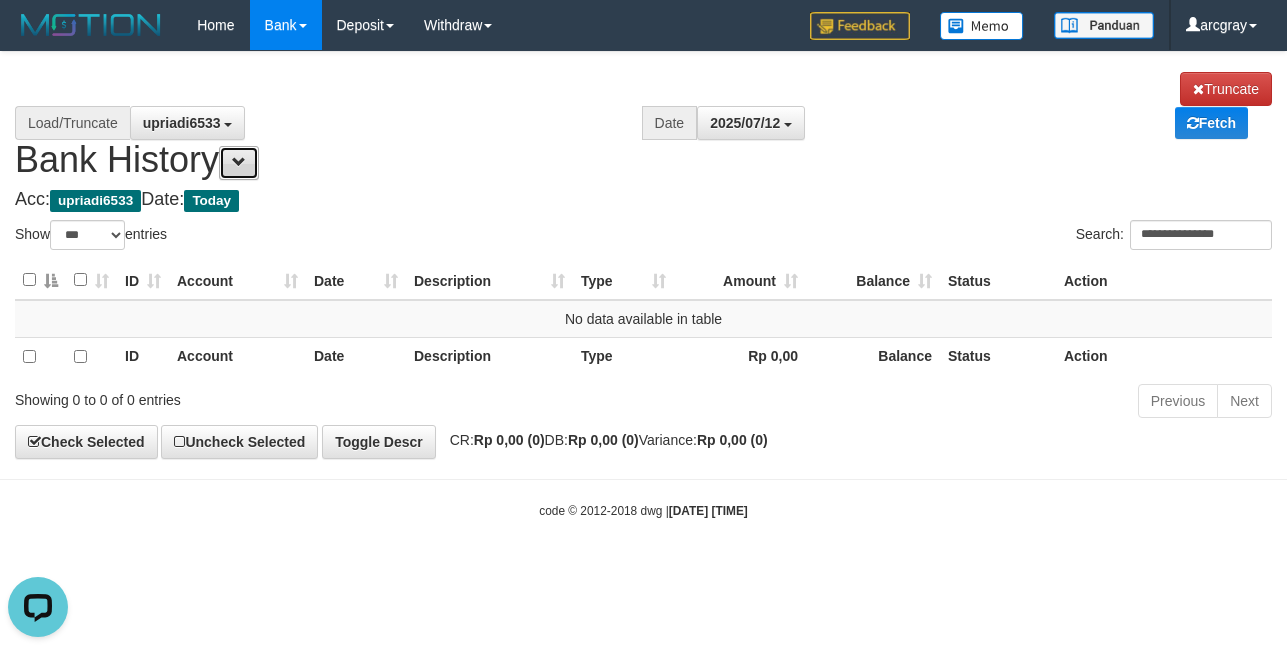 click at bounding box center [239, 163] 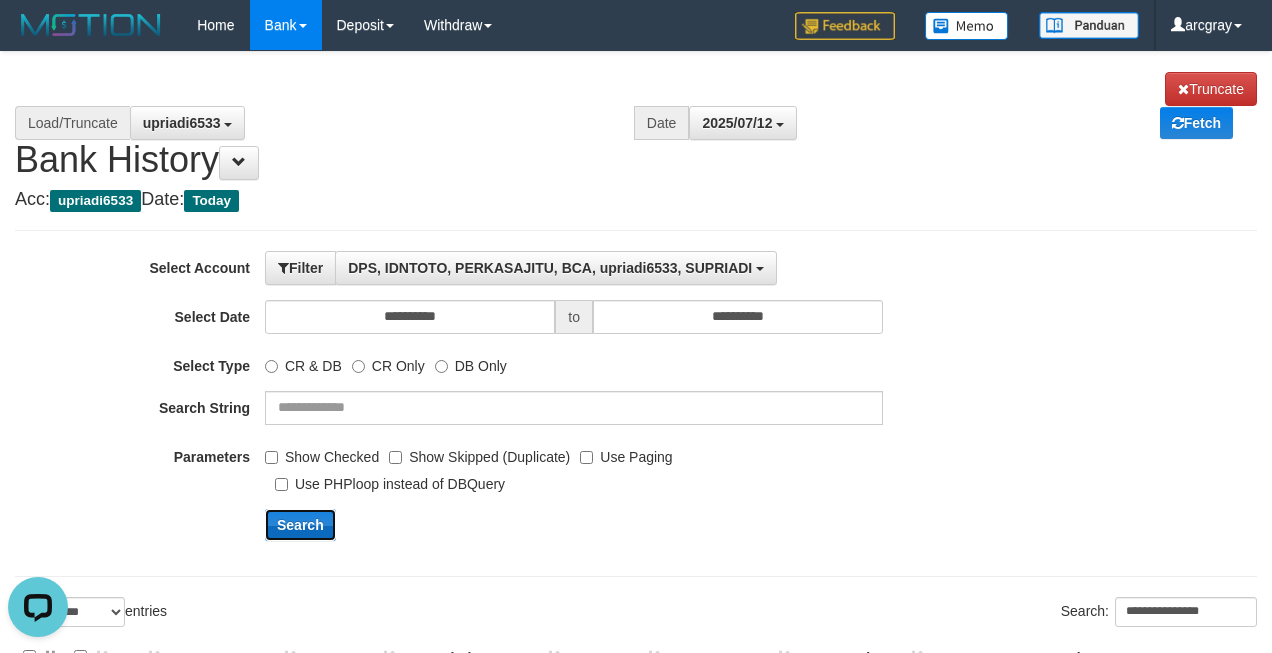 click on "Search" at bounding box center (300, 525) 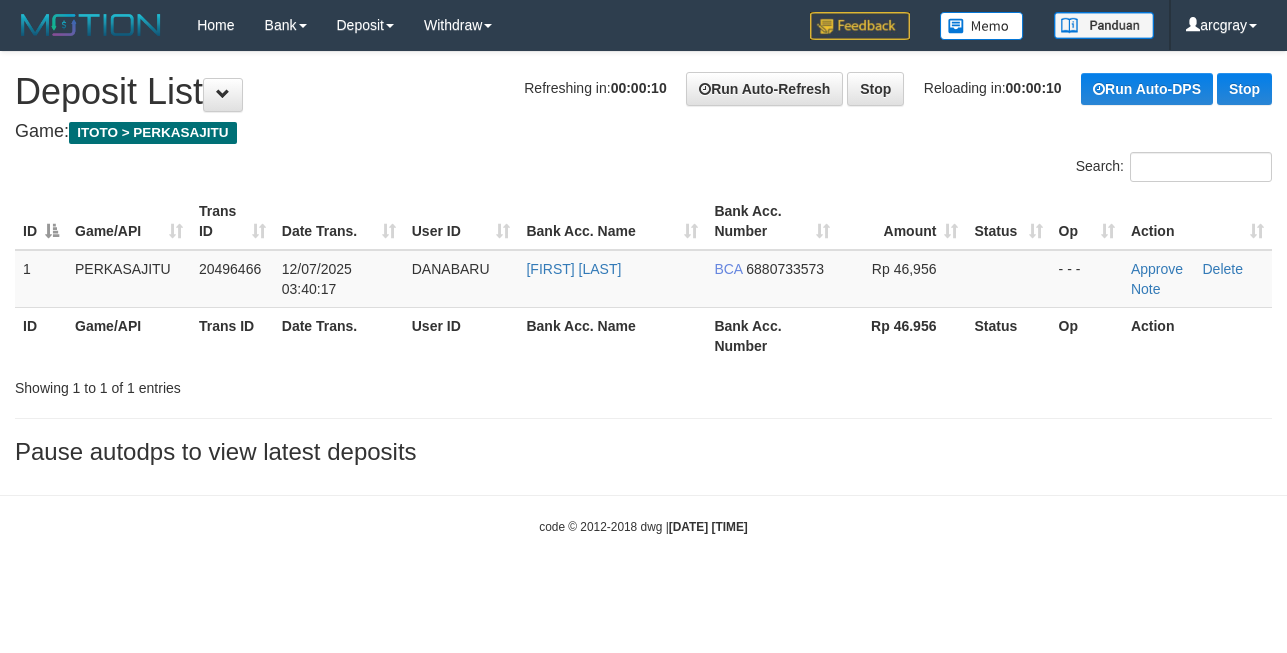 scroll, scrollTop: 0, scrollLeft: 0, axis: both 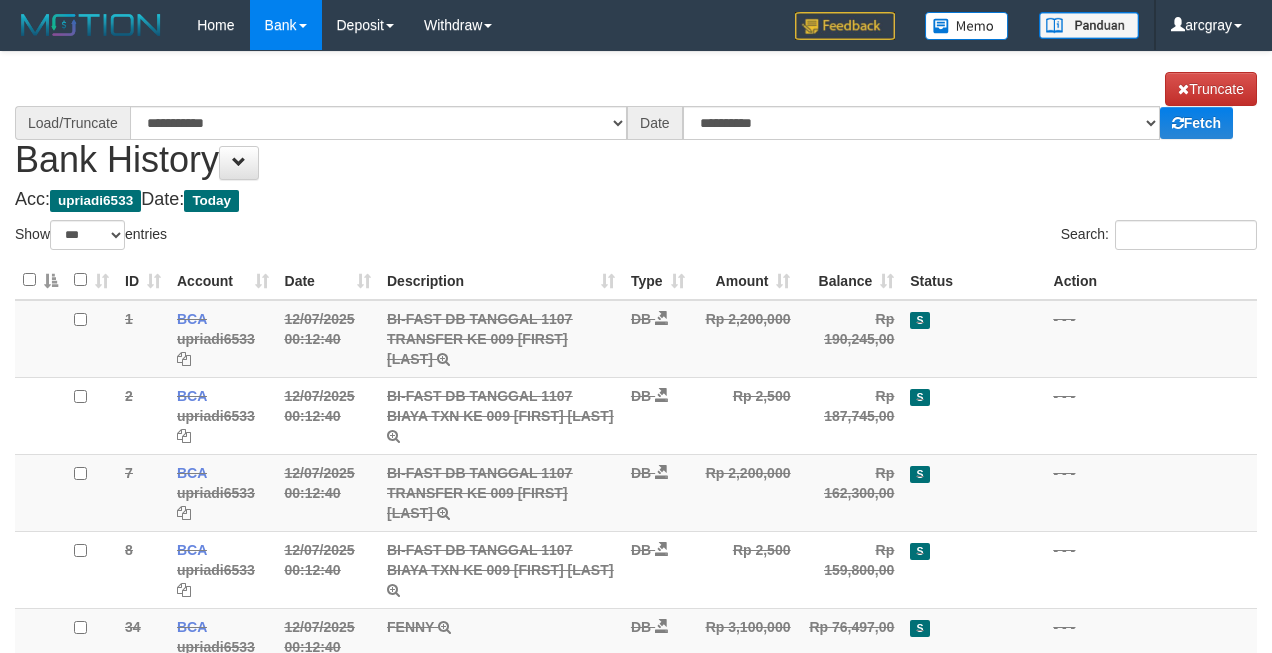 select on "***" 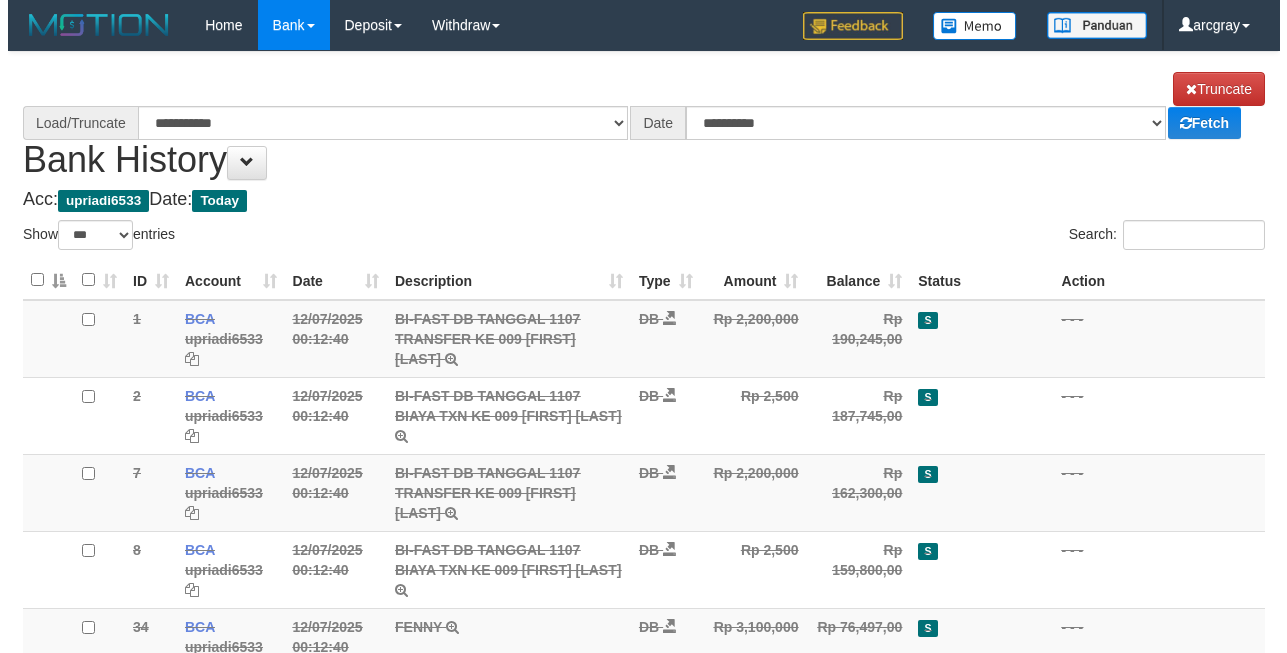 scroll, scrollTop: 0, scrollLeft: 0, axis: both 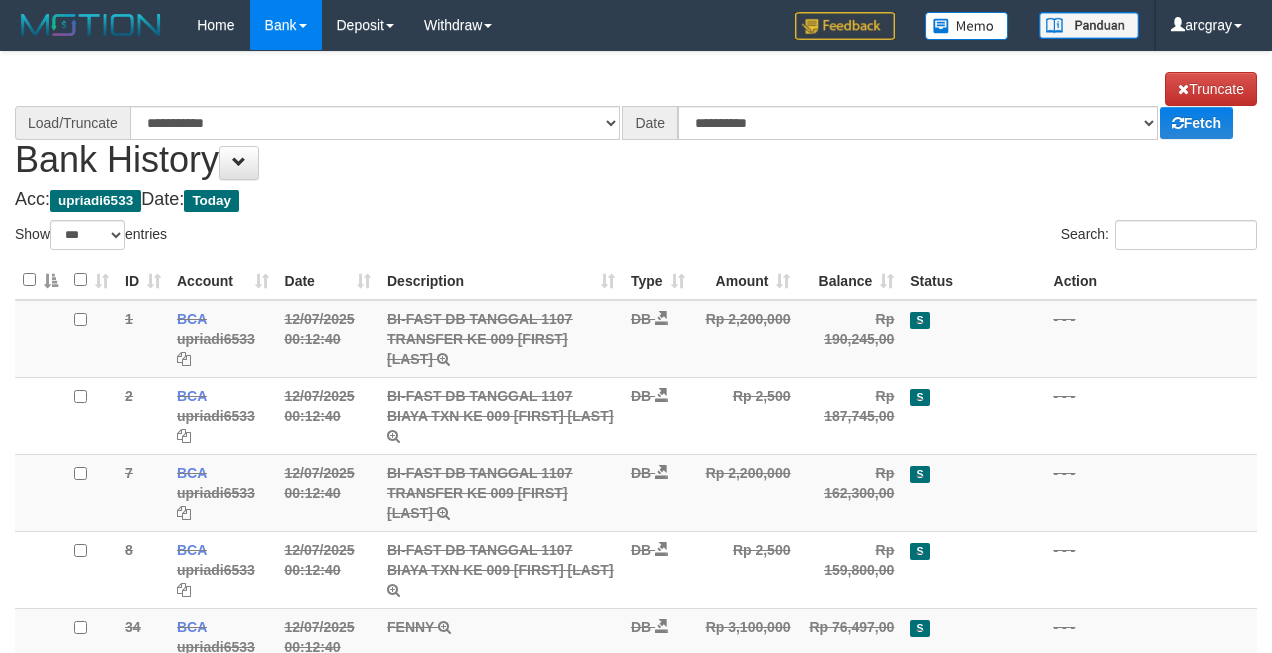 click on "Search:" at bounding box center [954, 237] 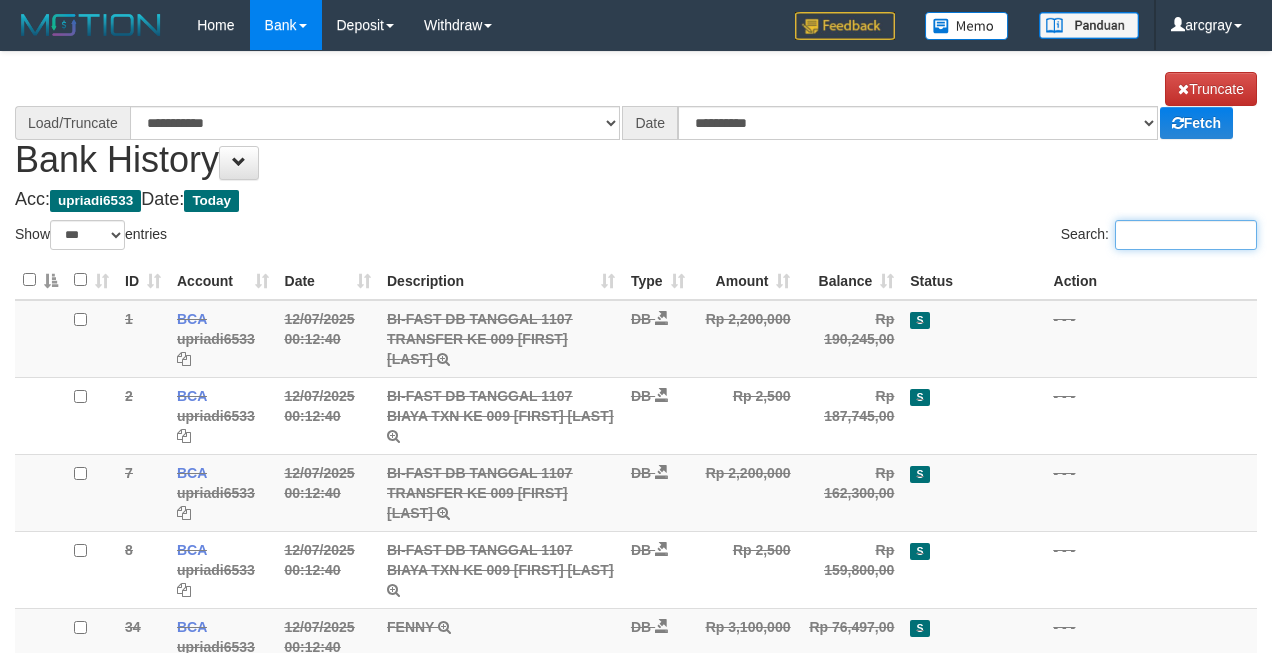 click on "Search:" at bounding box center [1186, 235] 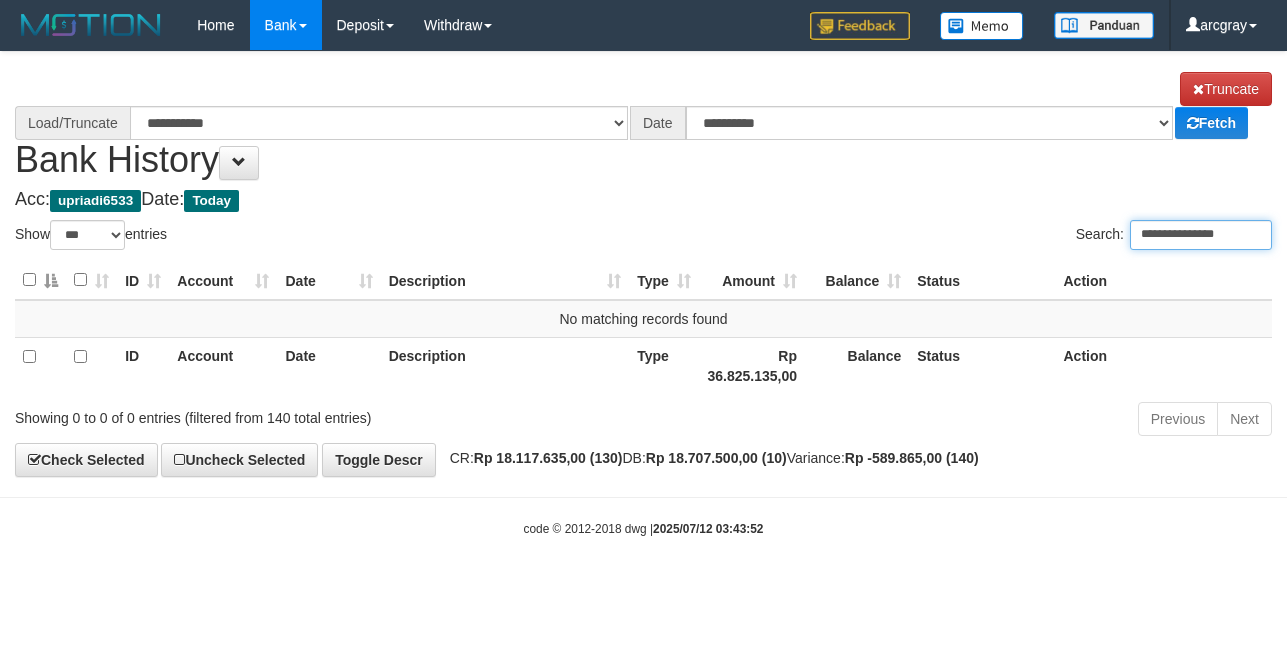 select on "****" 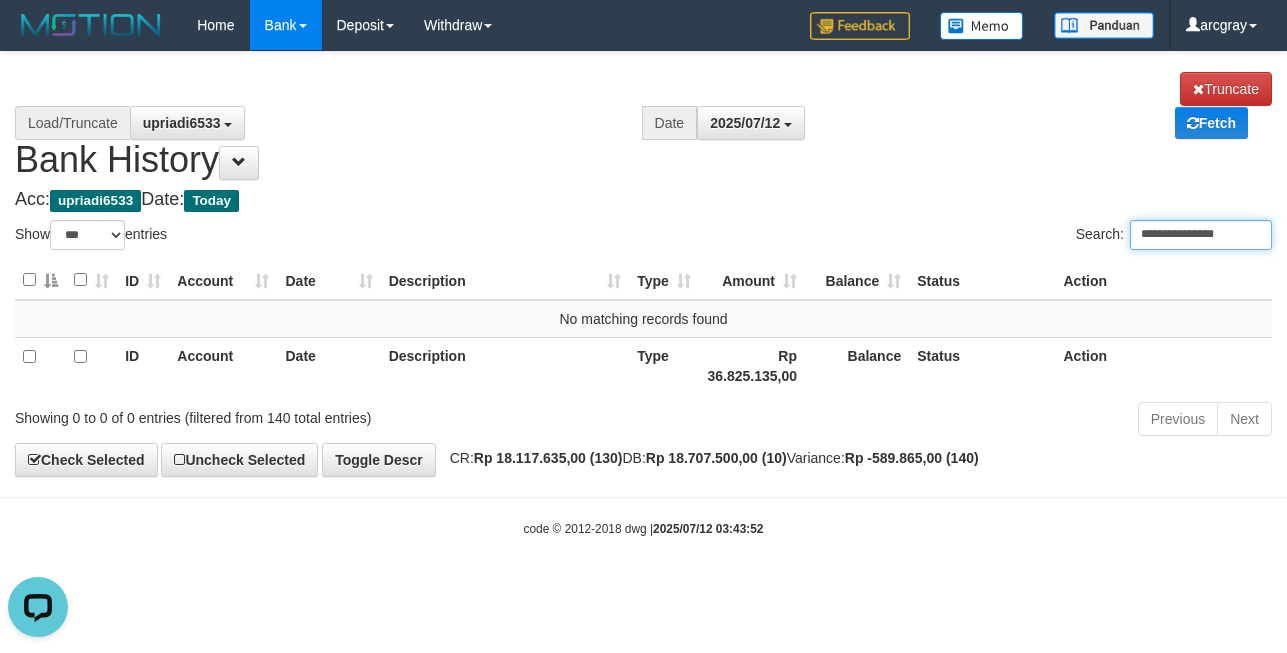 scroll, scrollTop: 0, scrollLeft: 0, axis: both 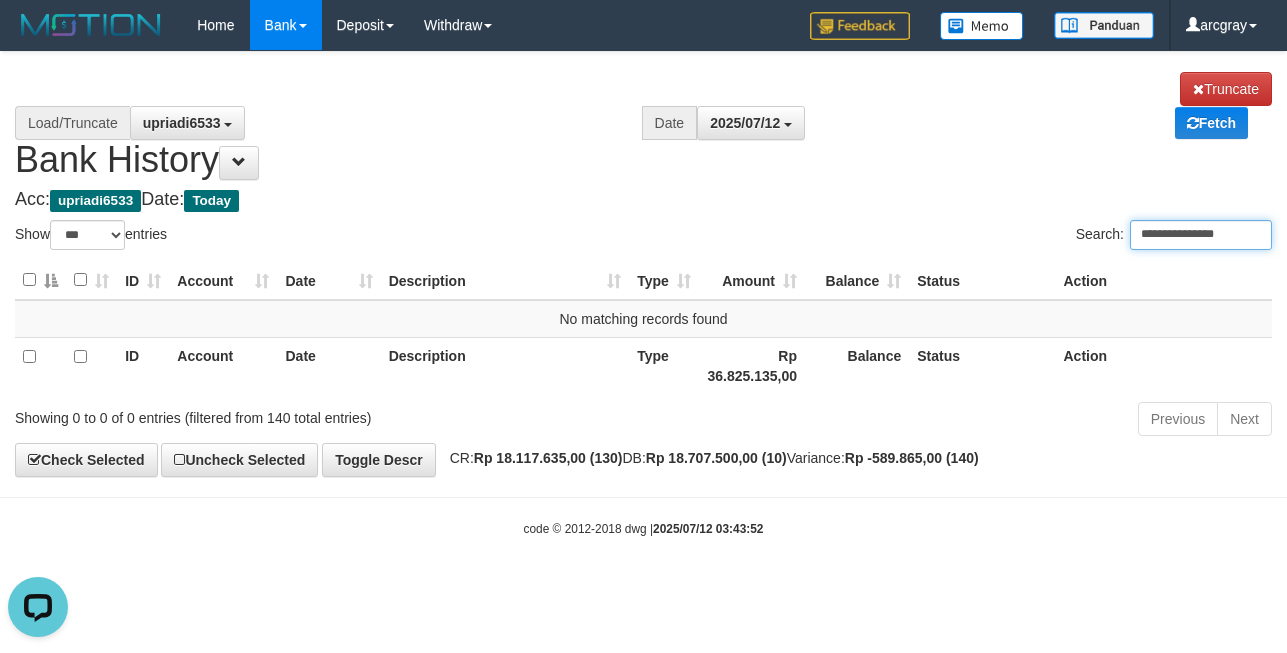 type on "**********" 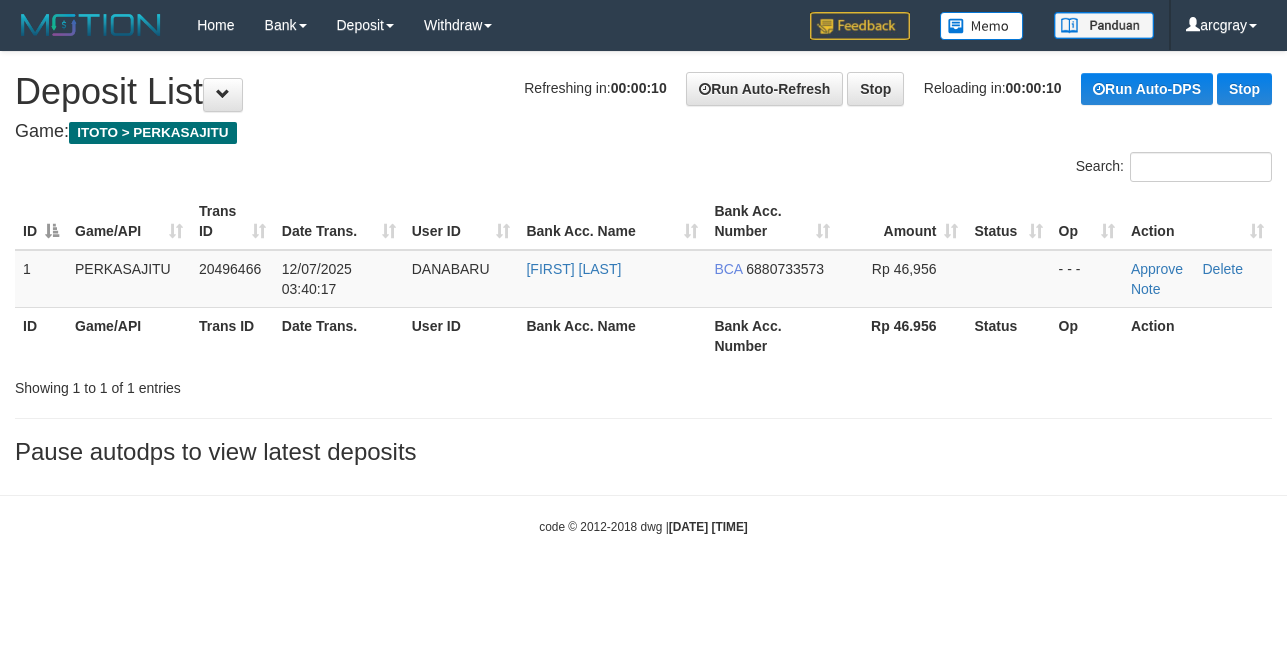 scroll, scrollTop: 0, scrollLeft: 0, axis: both 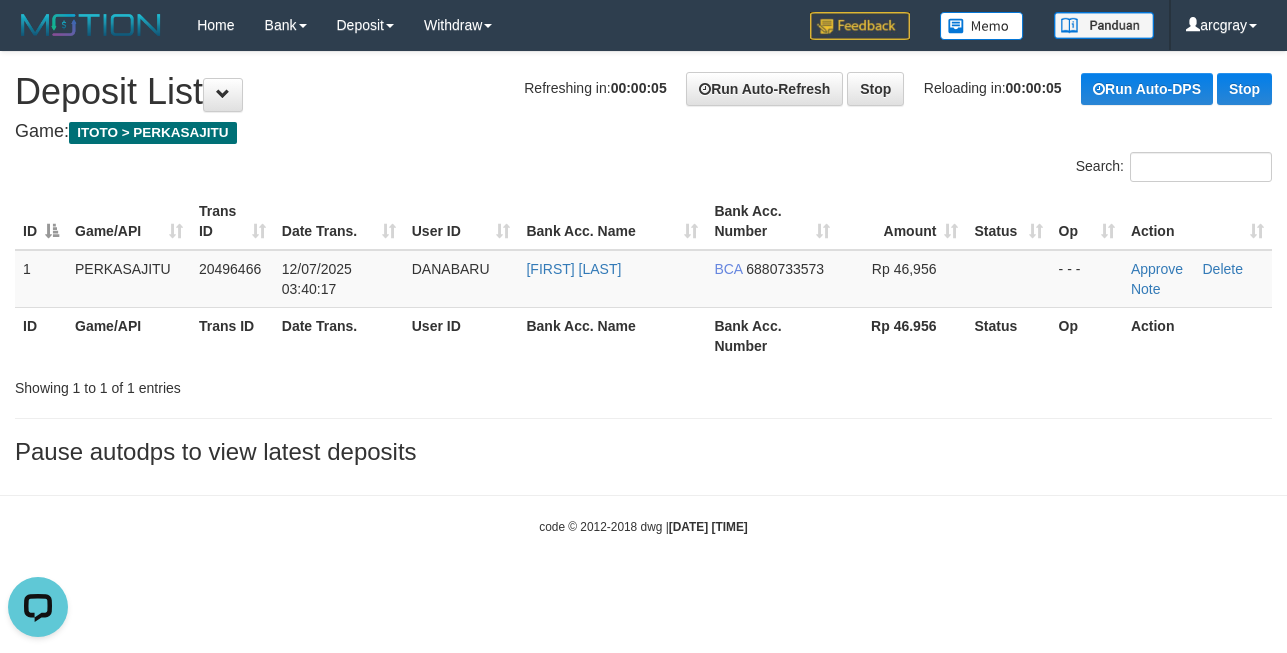 click on "Bank Acc. Name" at bounding box center [612, 221] 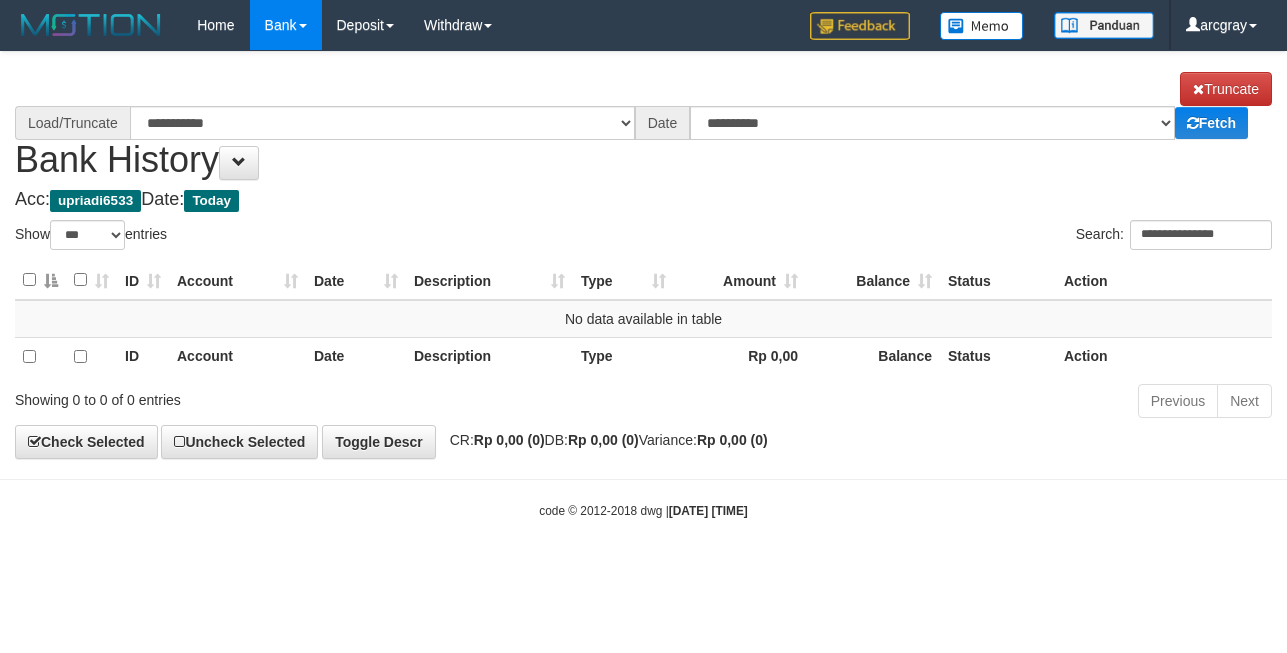 select on "***" 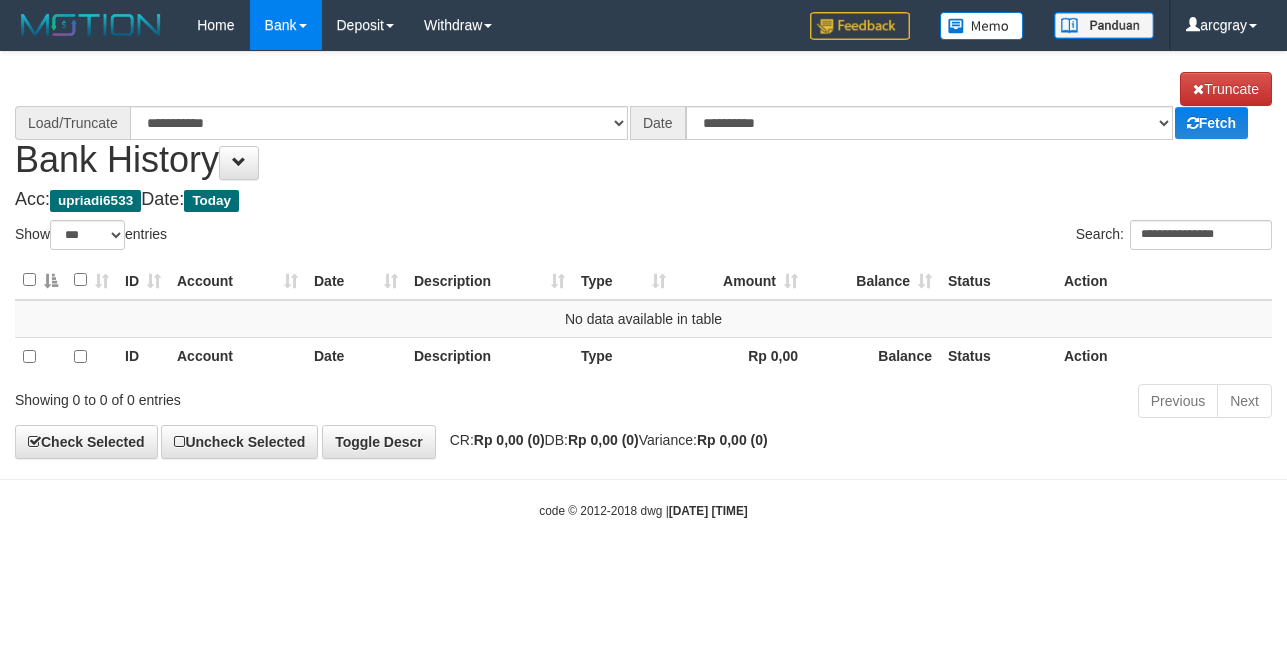 scroll, scrollTop: 0, scrollLeft: 0, axis: both 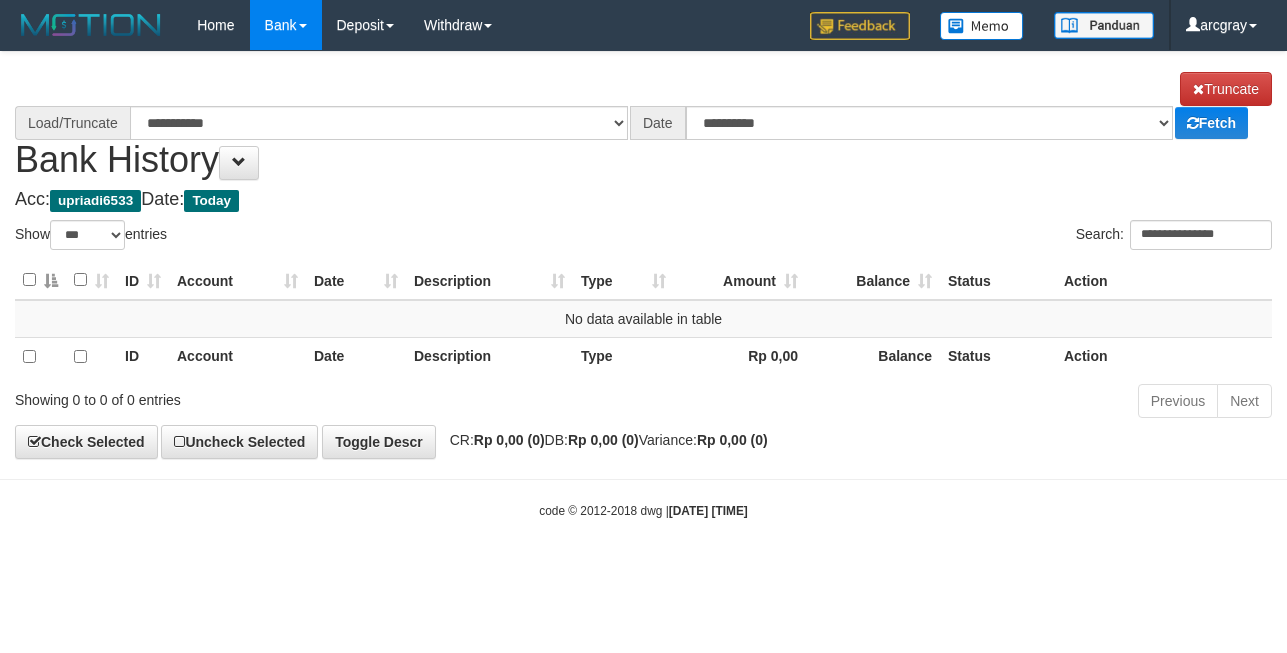 click on "**********" at bounding box center [643, 126] 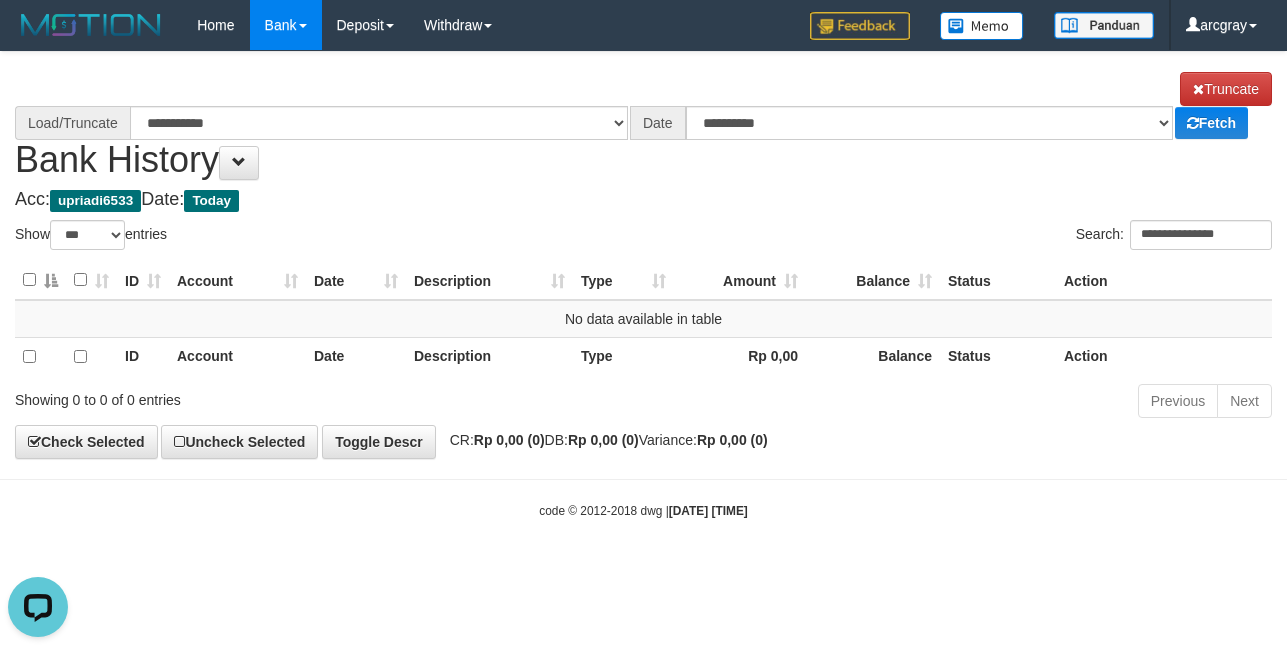 scroll, scrollTop: 0, scrollLeft: 0, axis: both 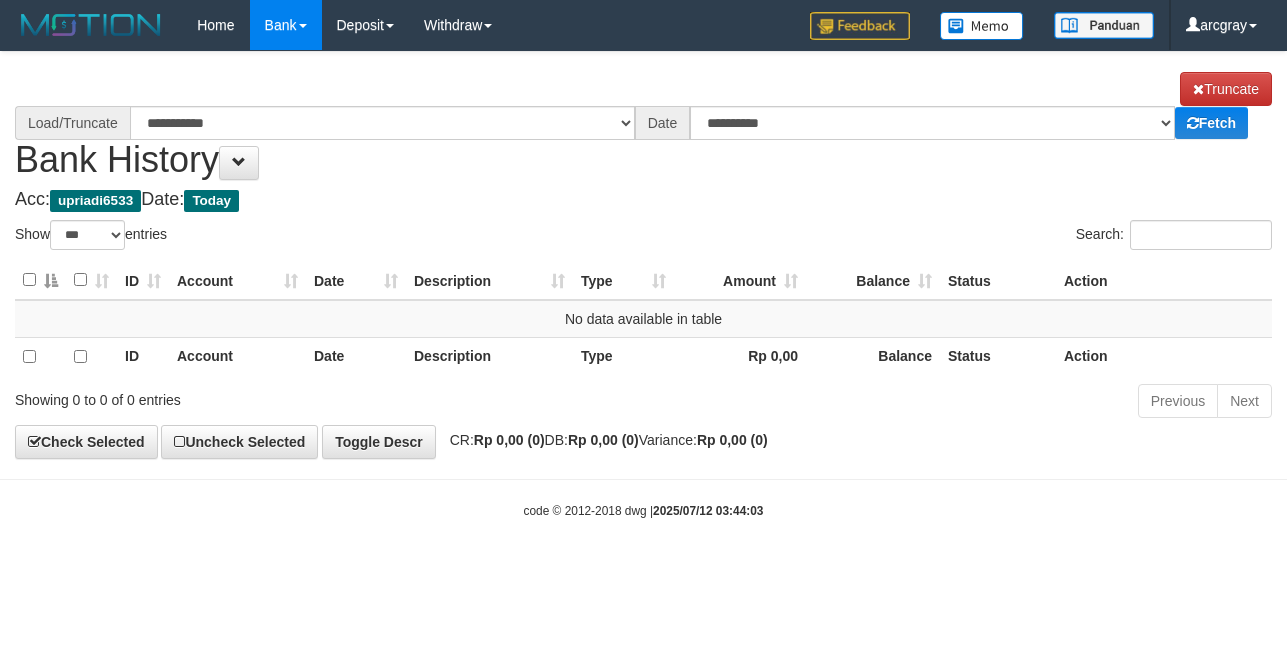 select on "***" 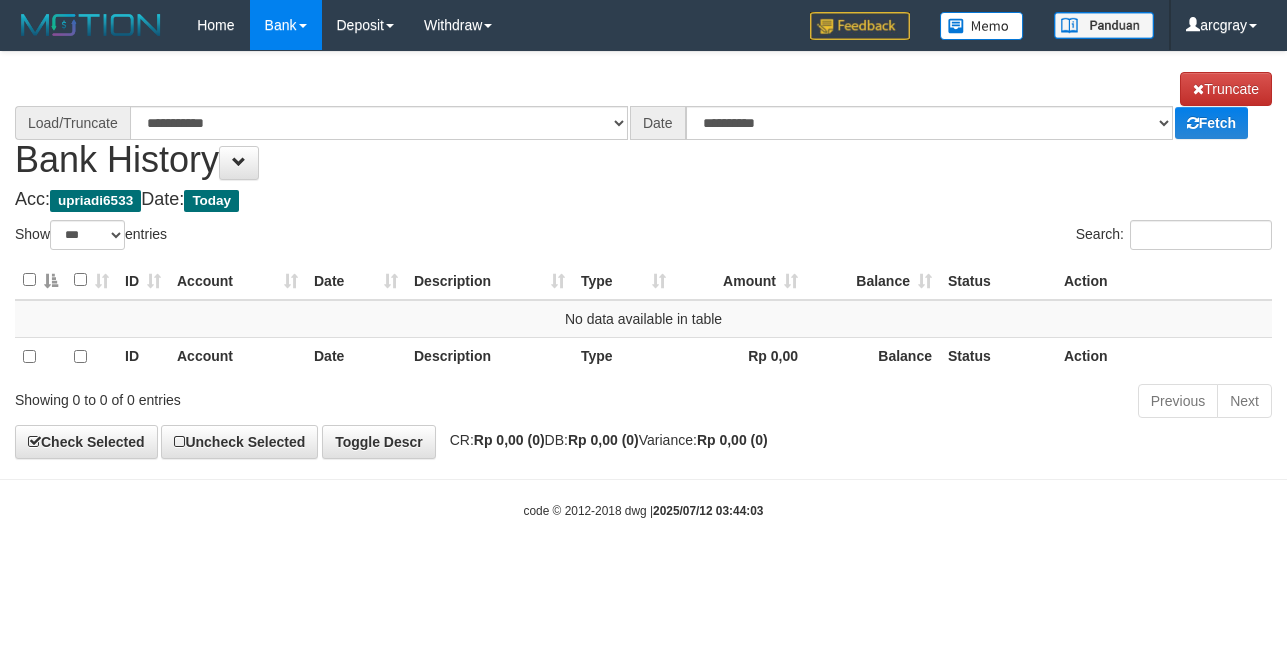 scroll, scrollTop: 0, scrollLeft: 0, axis: both 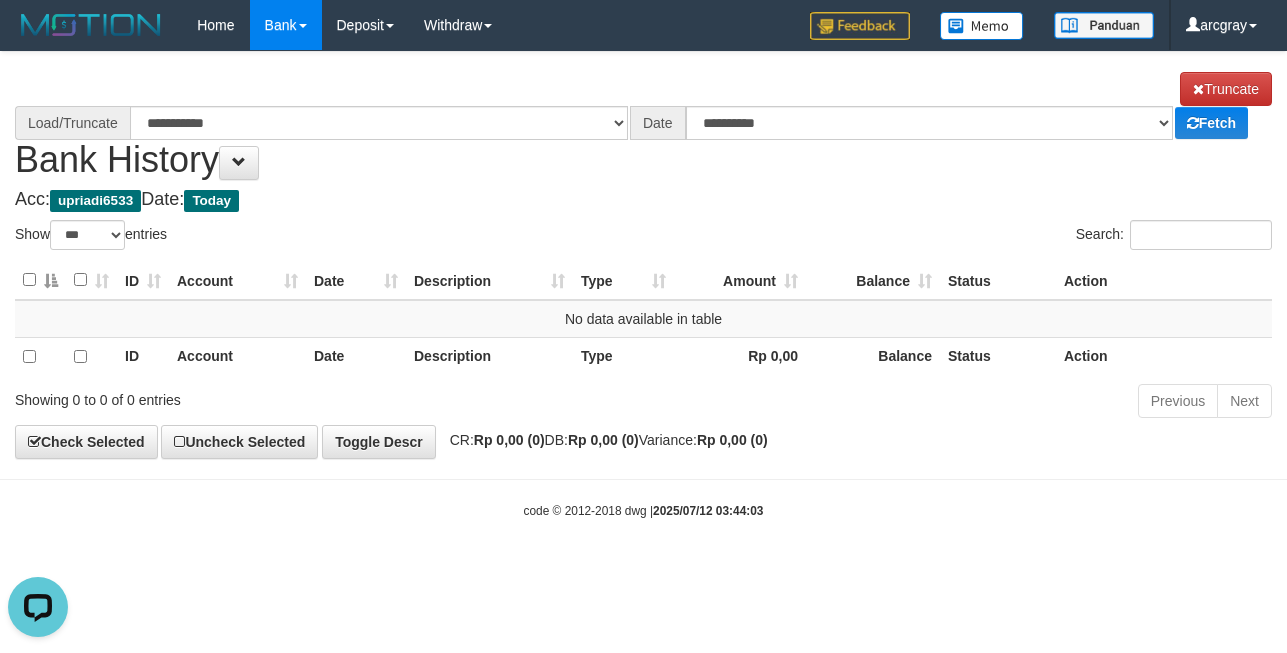 select on "****" 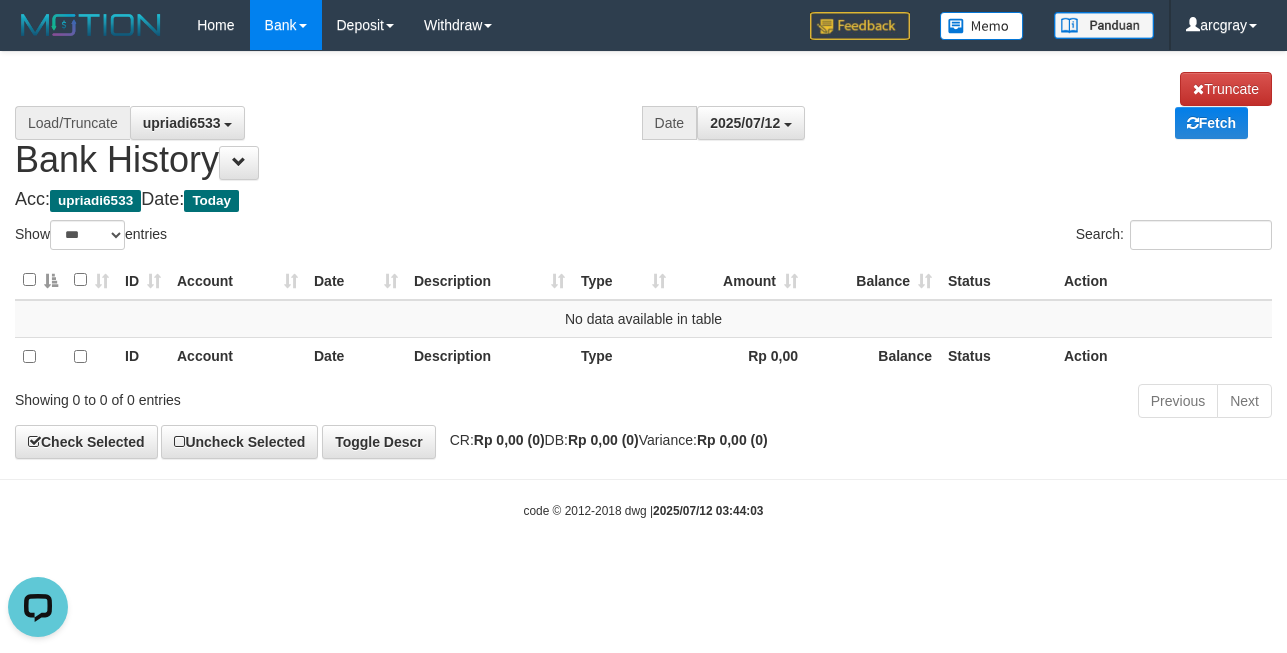 drag, startPoint x: 923, startPoint y: 582, endPoint x: 1110, endPoint y: 515, distance: 198.64038 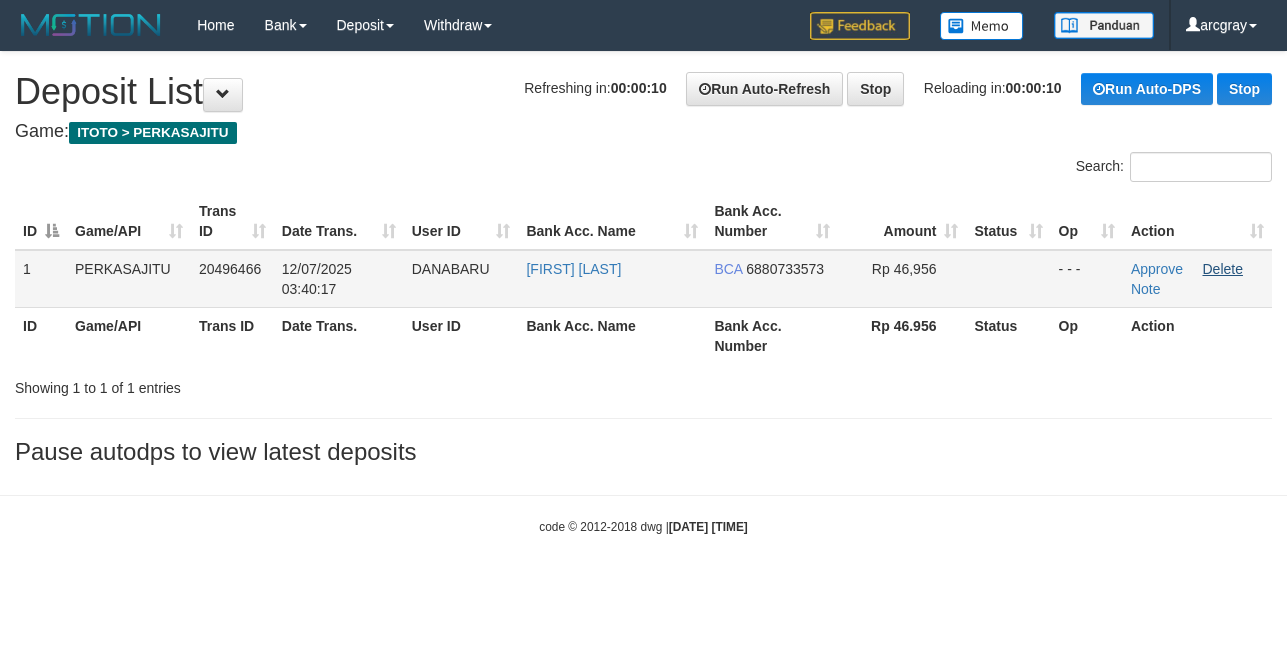 scroll, scrollTop: 0, scrollLeft: 0, axis: both 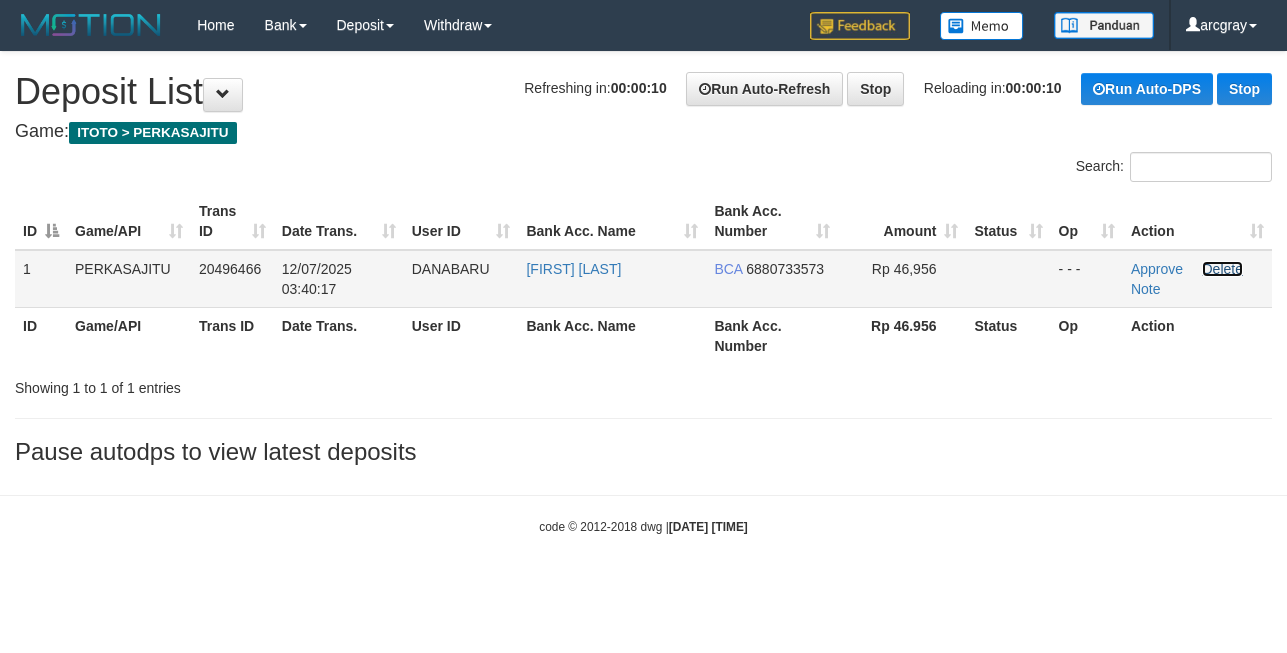 click on "Delete" at bounding box center [1222, 269] 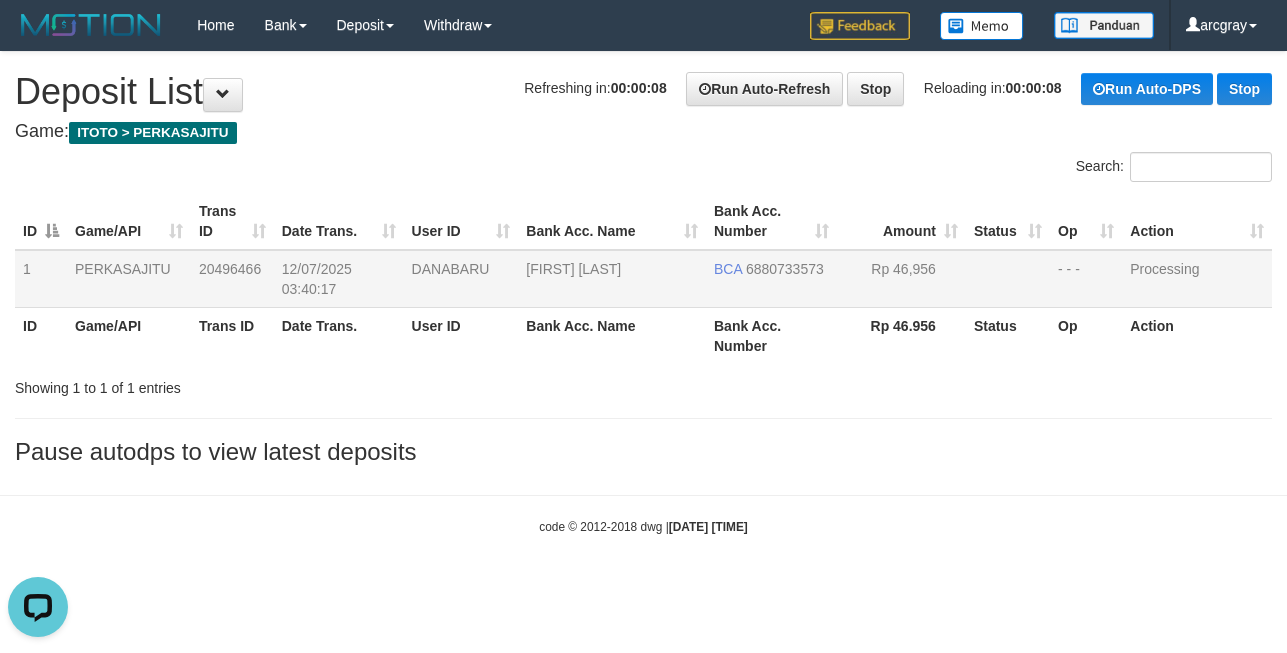 scroll, scrollTop: 0, scrollLeft: 0, axis: both 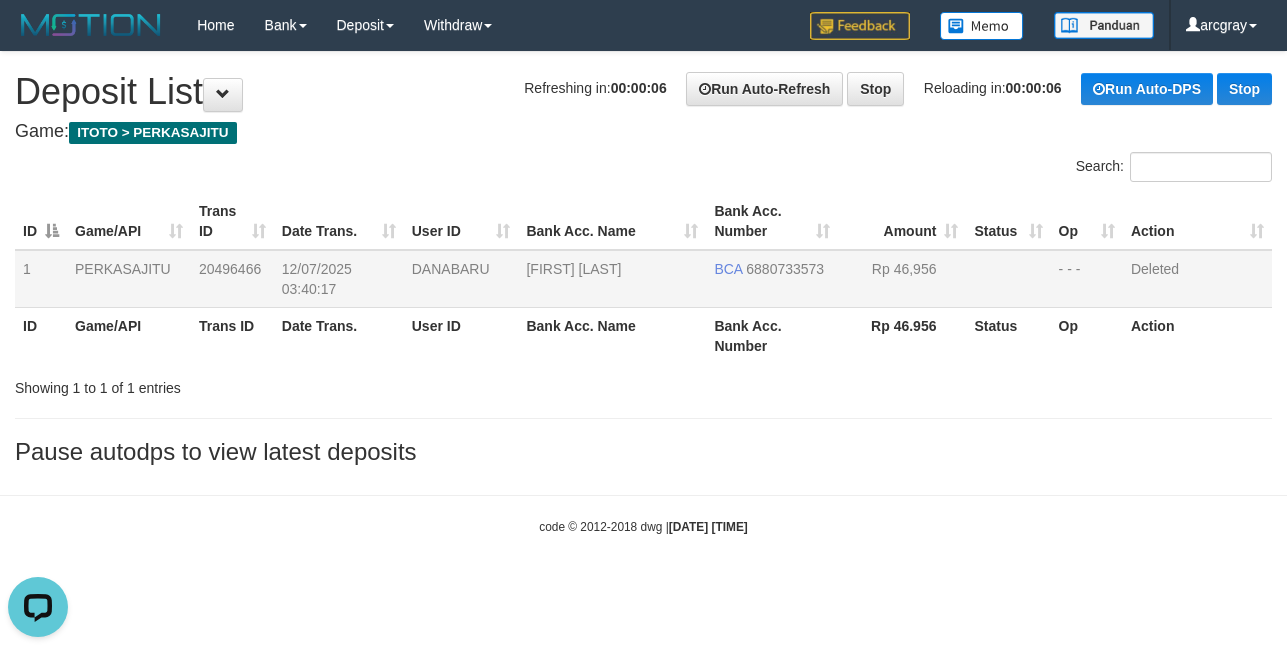 click on "Search:" at bounding box center (966, 169) 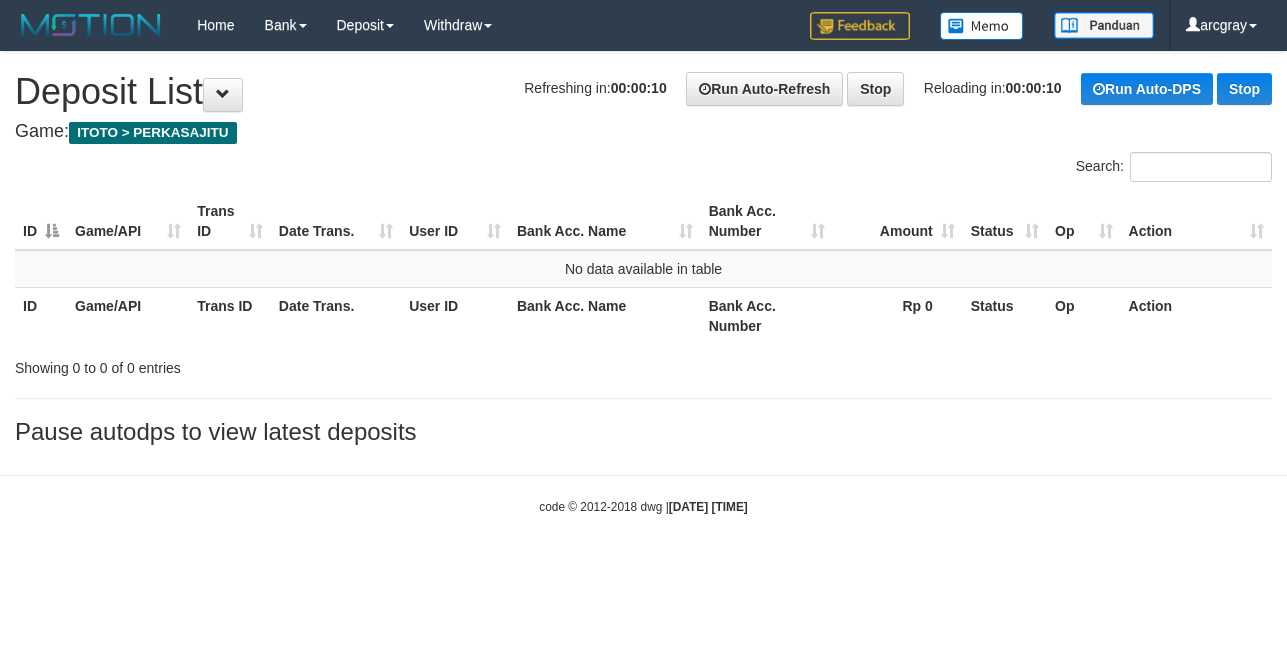 scroll, scrollTop: 0, scrollLeft: 0, axis: both 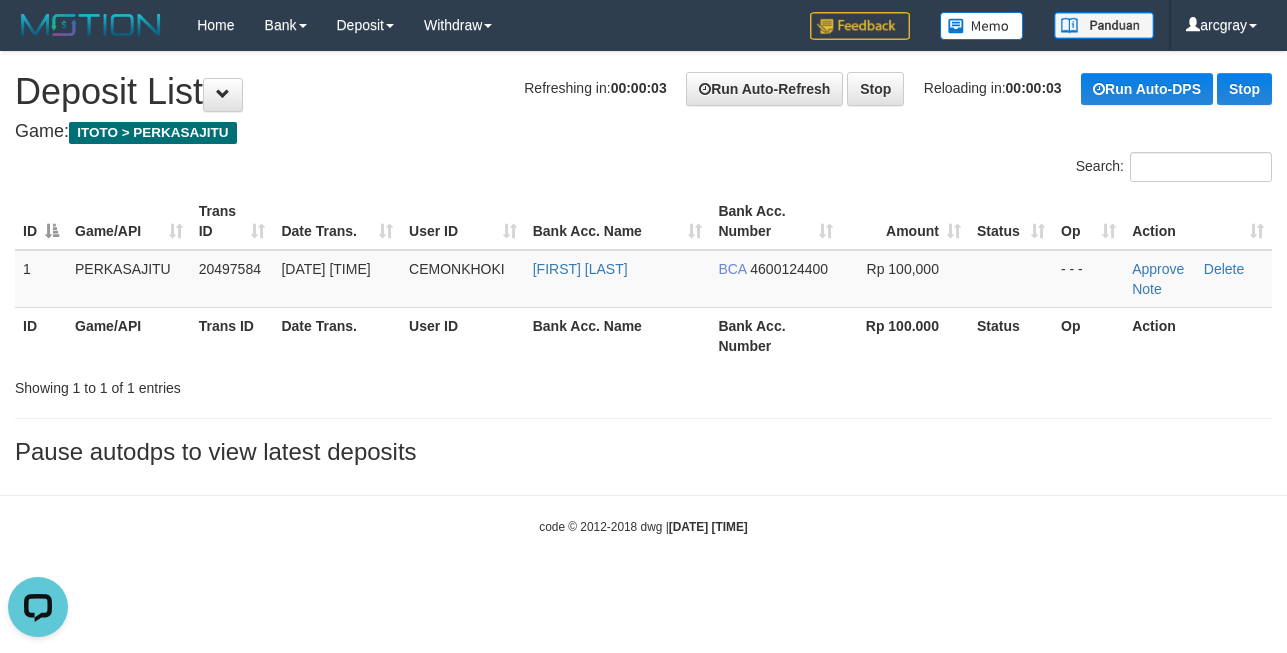 click on "Search:" at bounding box center [966, 169] 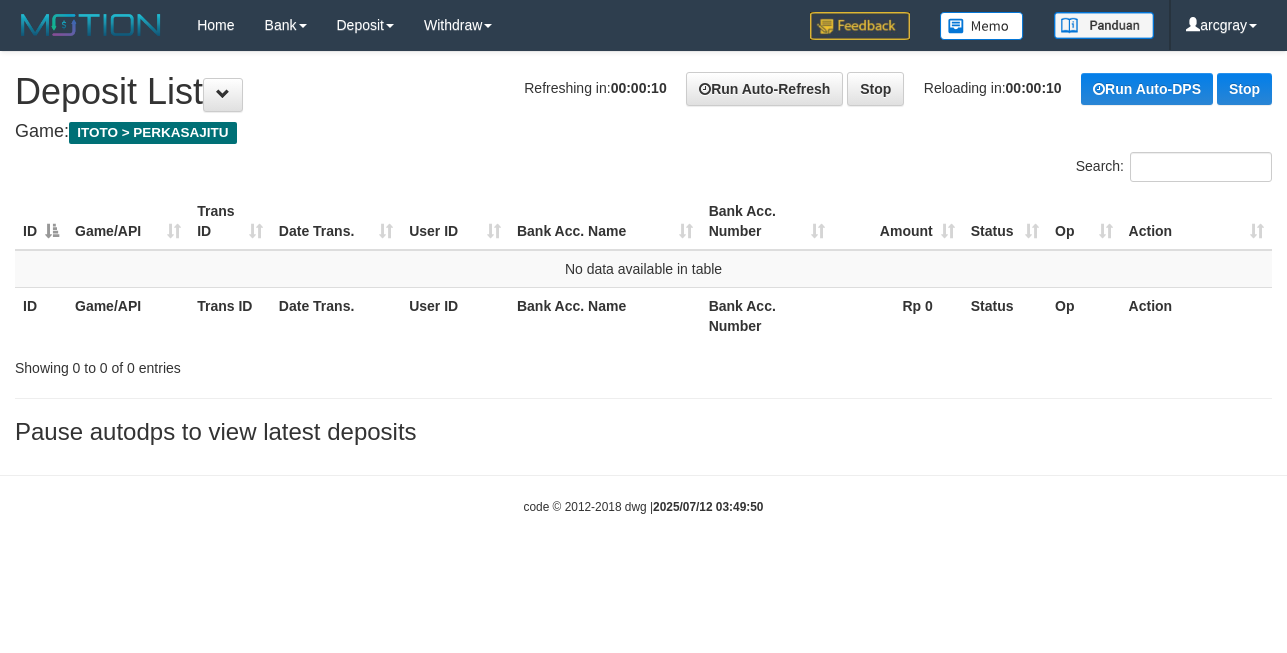 scroll, scrollTop: 0, scrollLeft: 0, axis: both 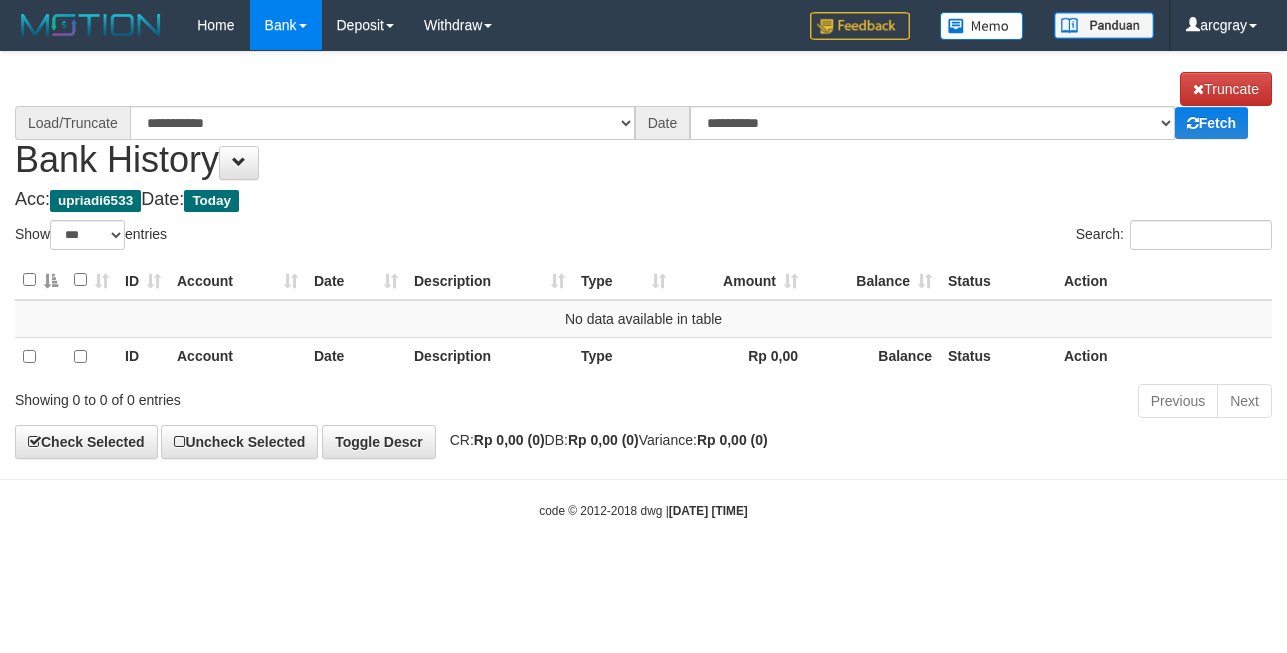 select on "***" 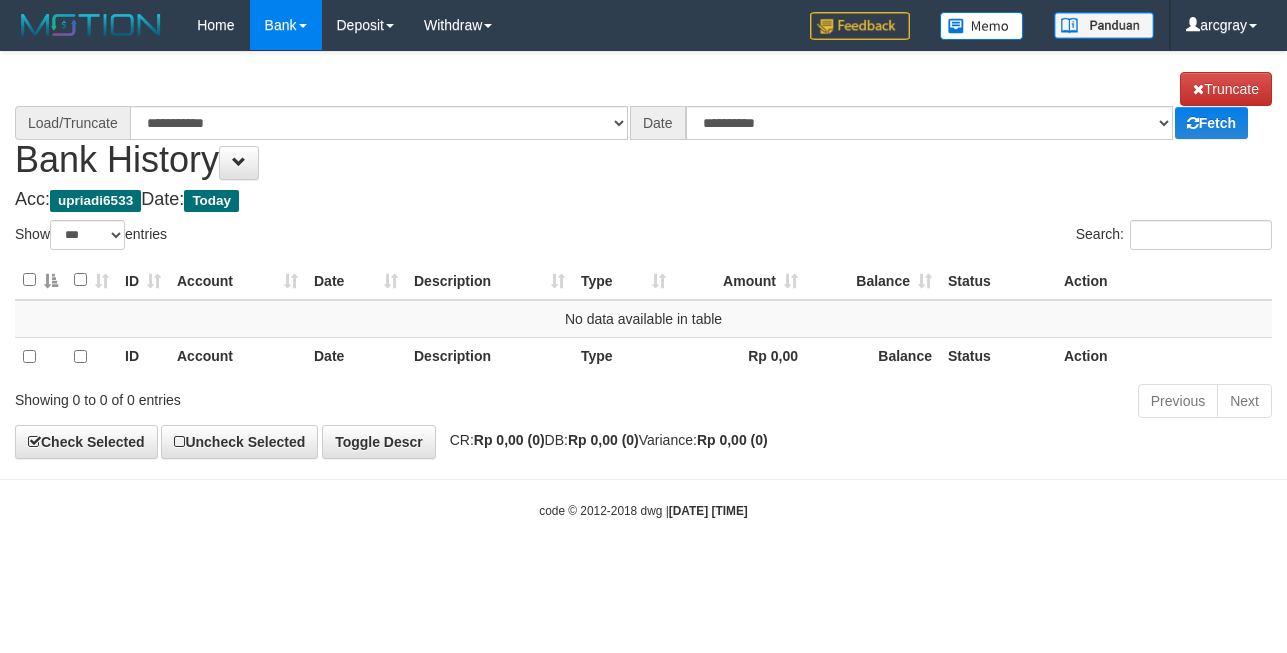 scroll, scrollTop: 0, scrollLeft: 0, axis: both 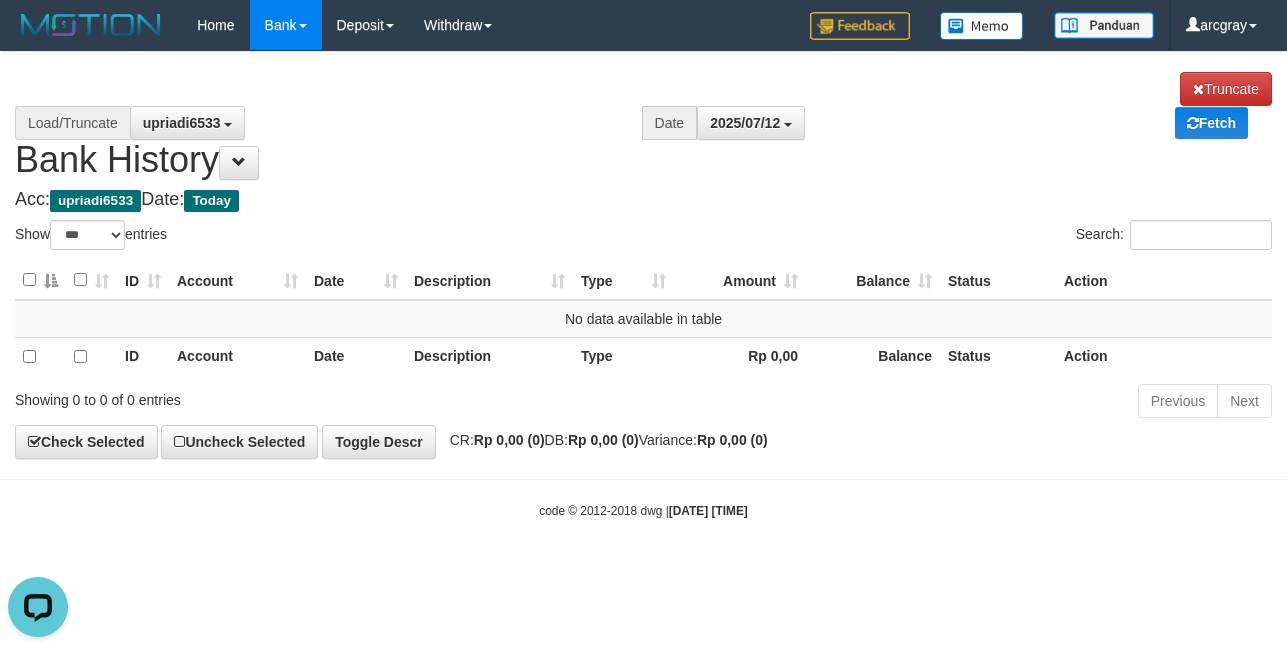 click on "**********" at bounding box center [643, 126] 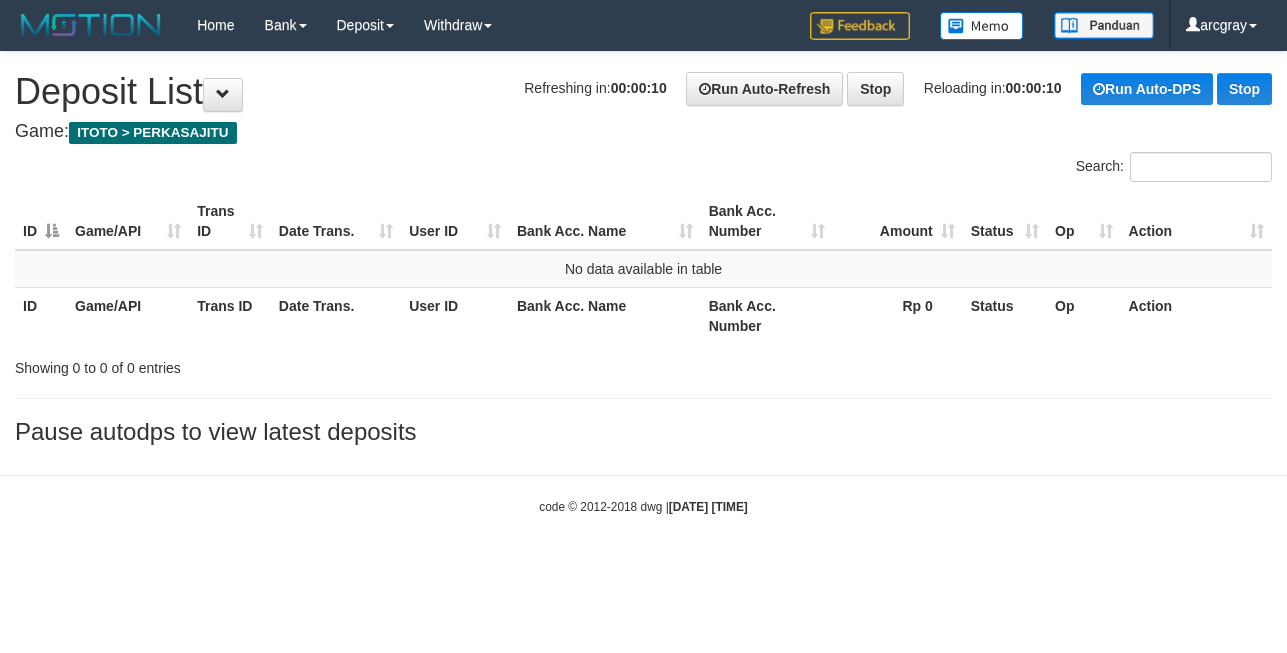 scroll, scrollTop: 0, scrollLeft: 0, axis: both 